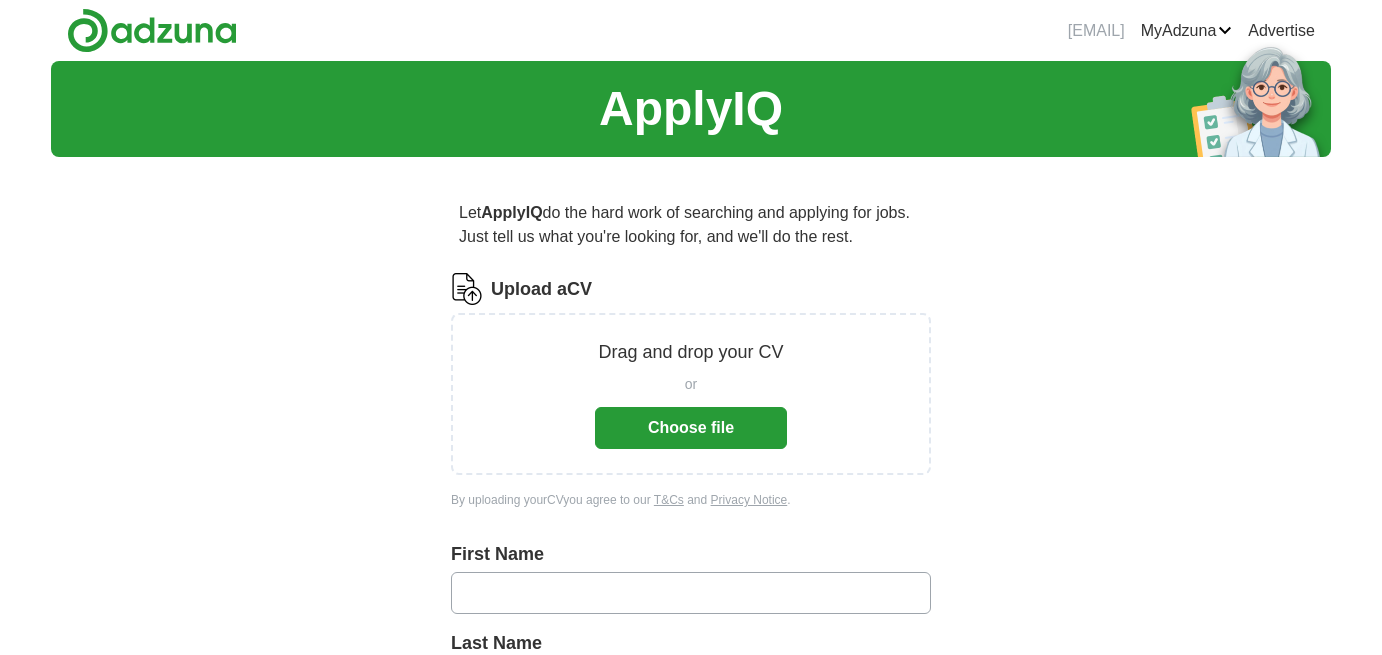 scroll, scrollTop: 0, scrollLeft: 0, axis: both 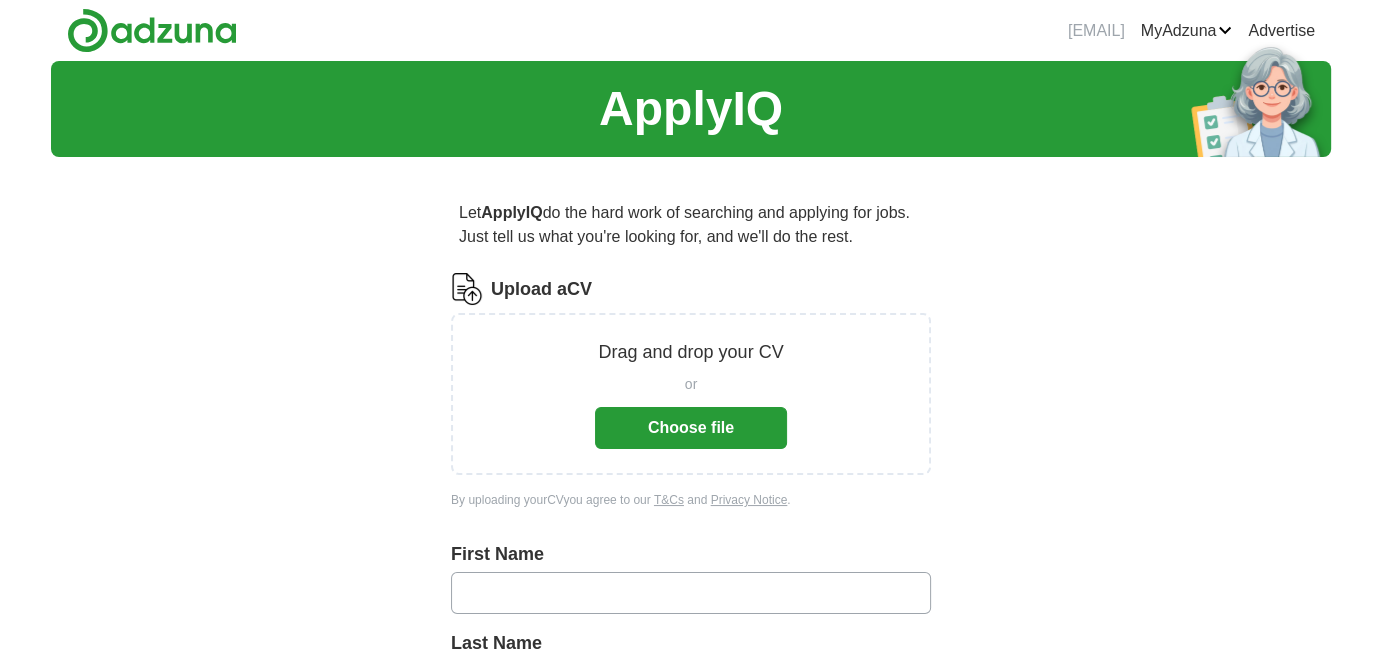 click on "Choose file" at bounding box center [691, 428] 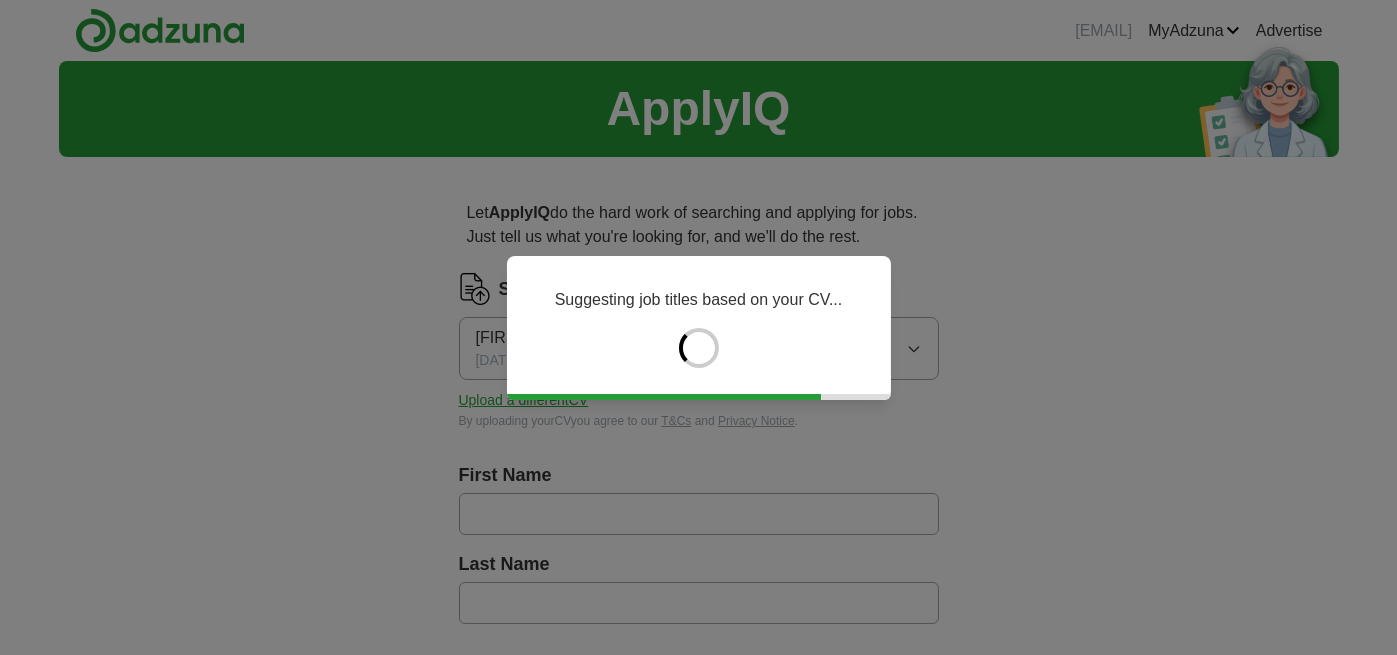 type on "****" 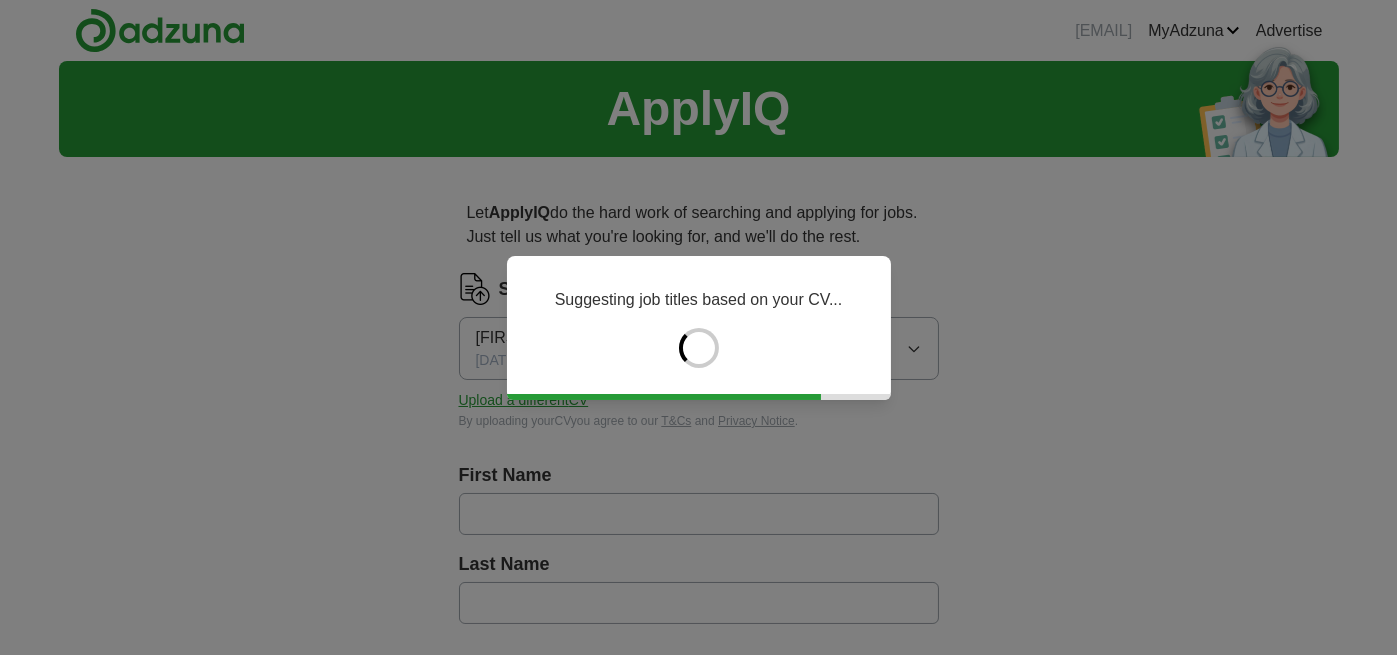type on "******" 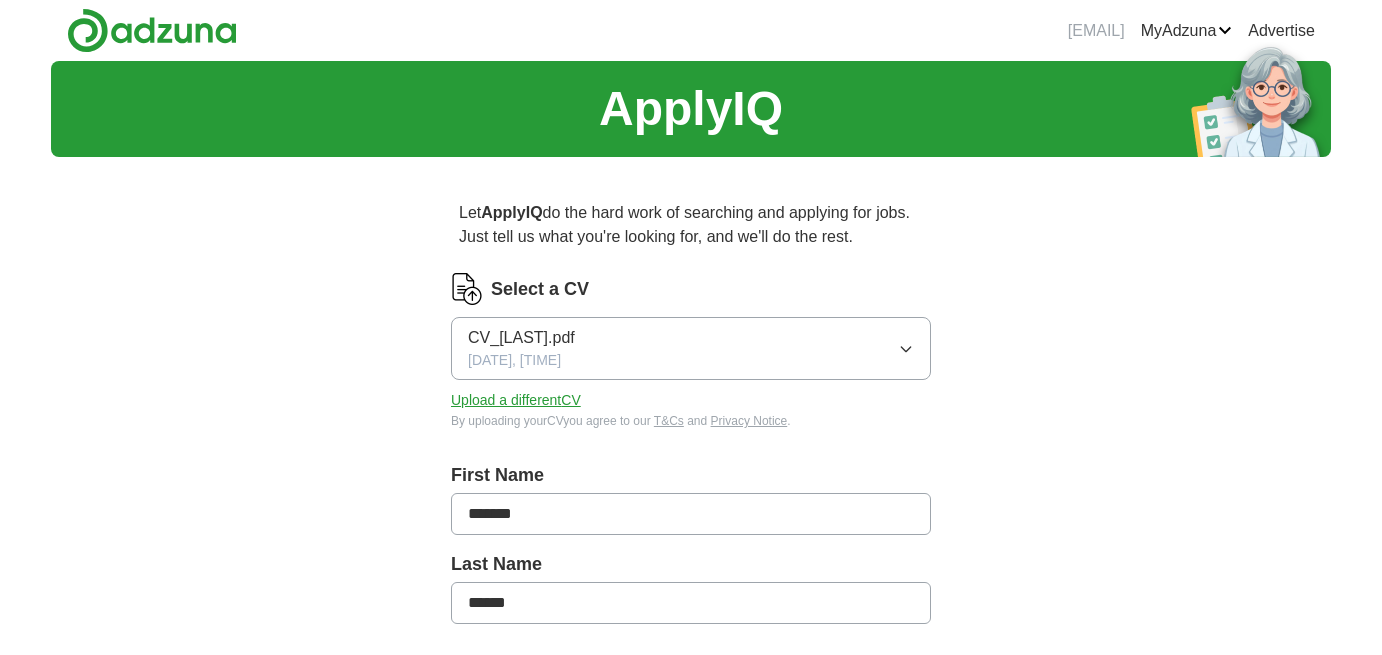 scroll, scrollTop: 0, scrollLeft: 0, axis: both 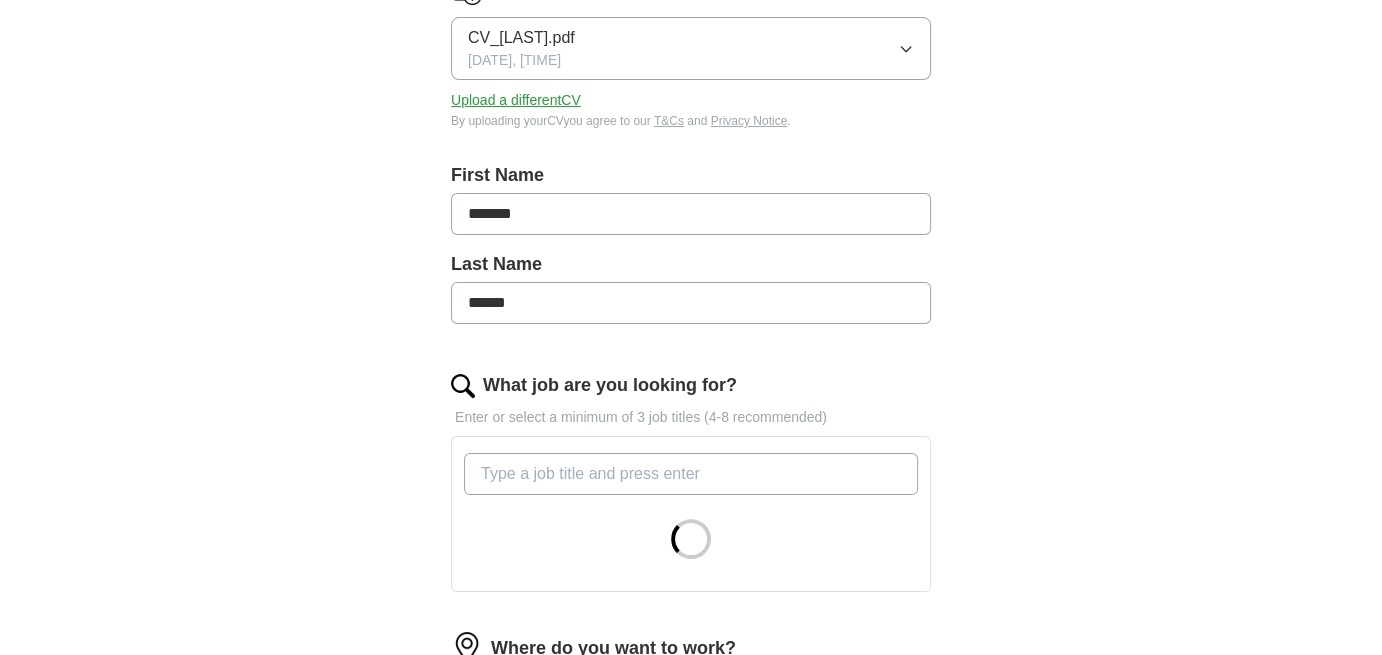 click on "What job are you looking for?" at bounding box center [691, 474] 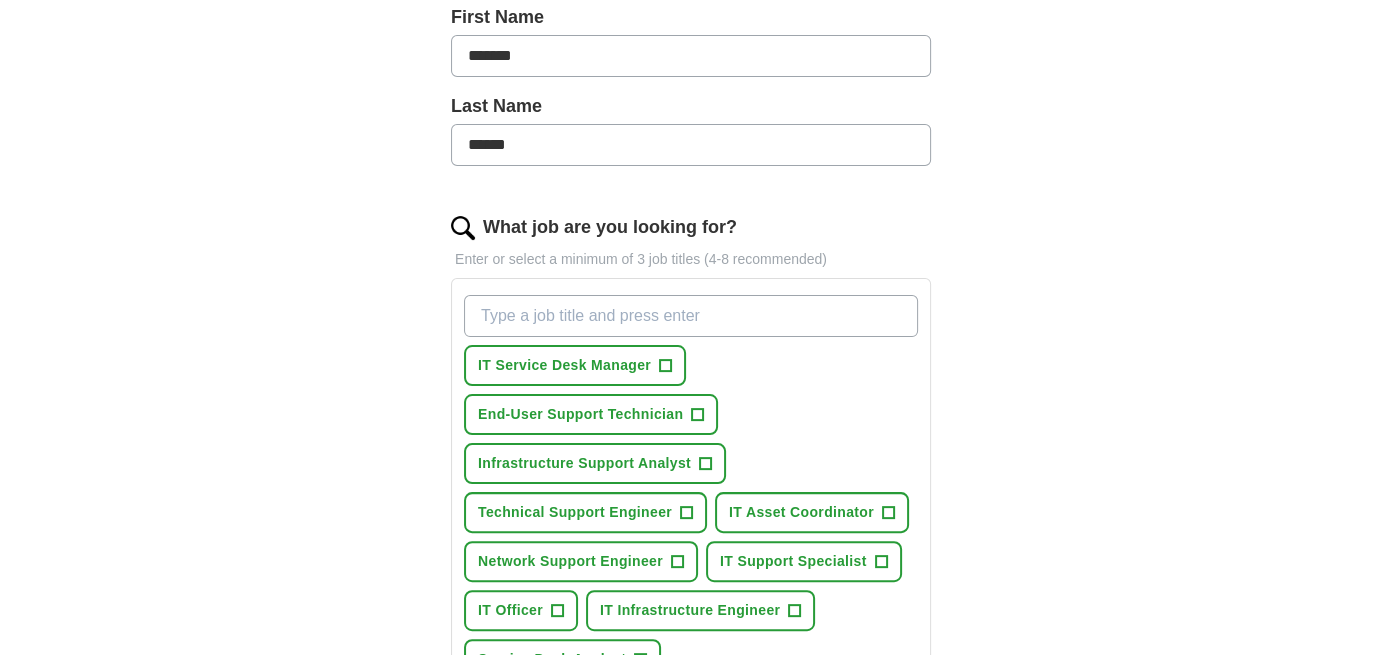 scroll, scrollTop: 500, scrollLeft: 0, axis: vertical 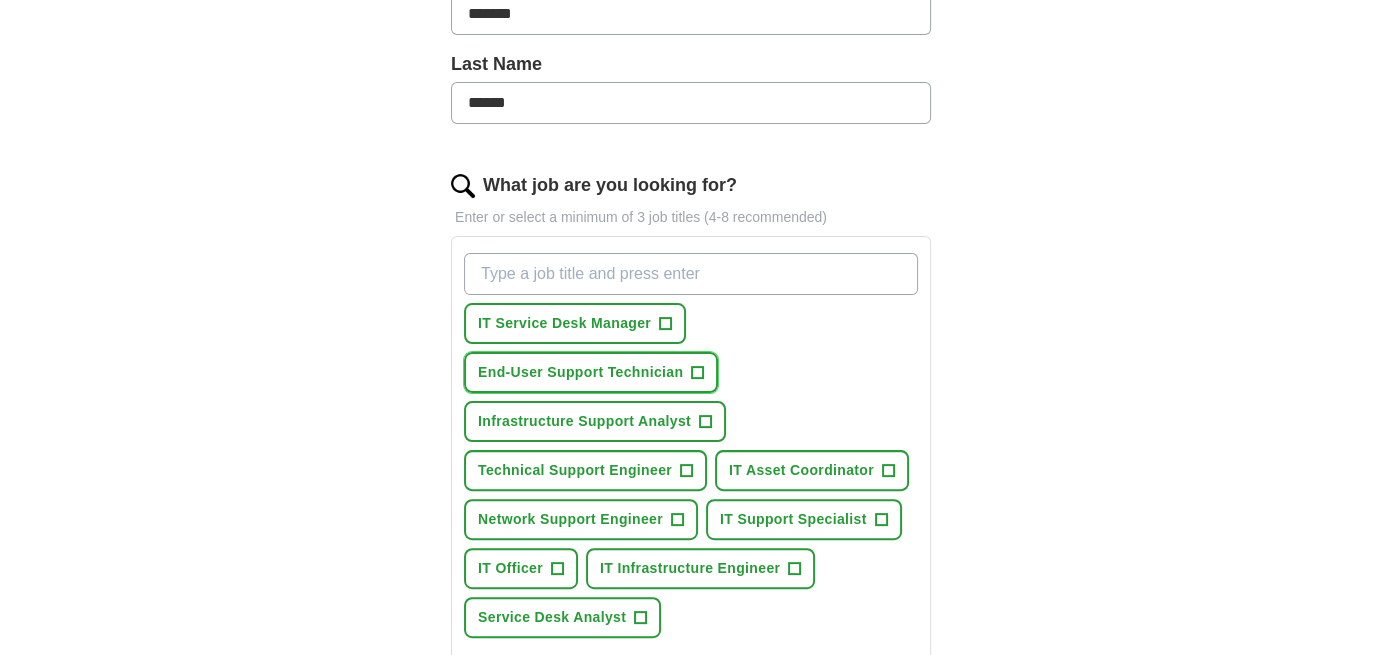 click on "End-User Support Technician" at bounding box center (580, 372) 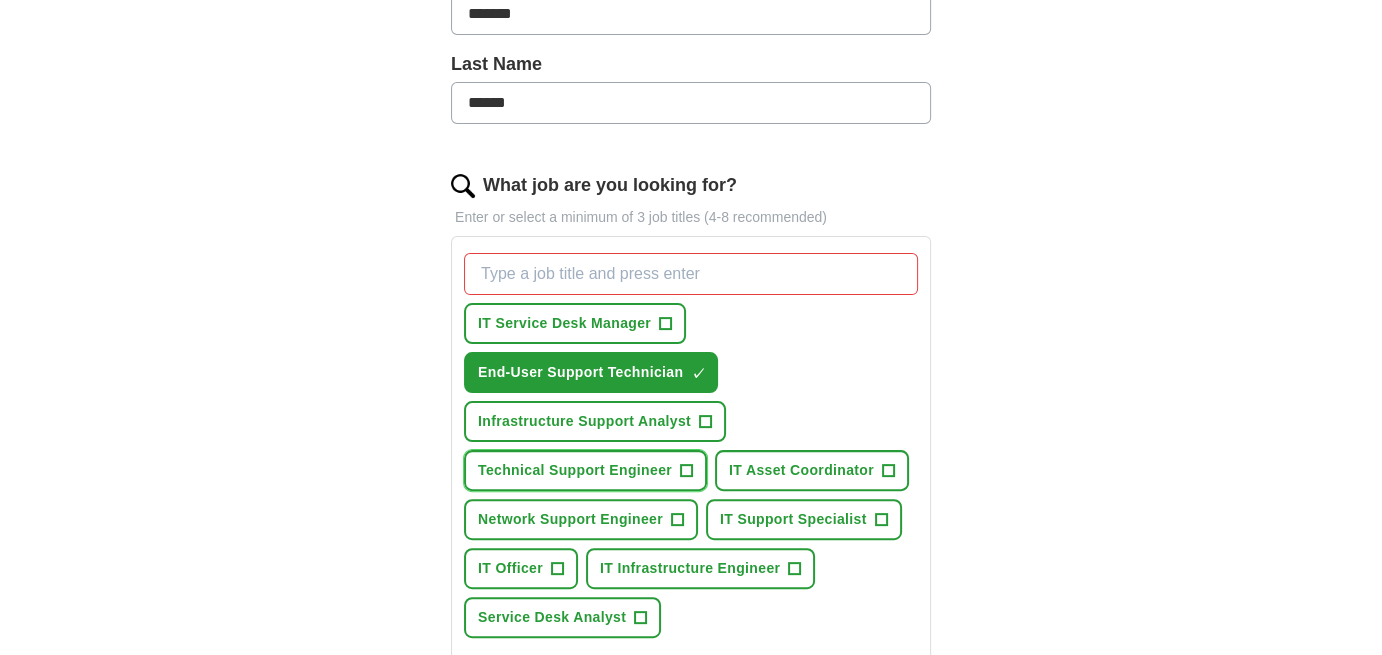 click on "+" at bounding box center [686, 471] 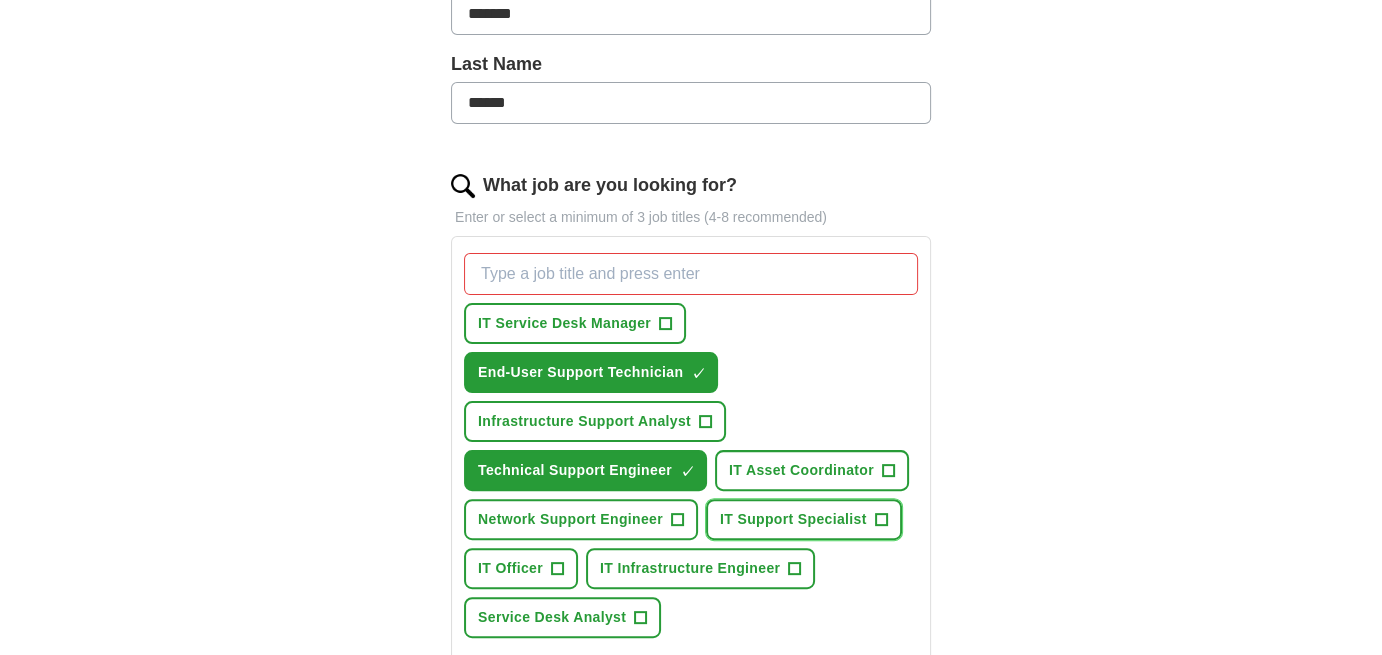 click on "+" at bounding box center [881, 520] 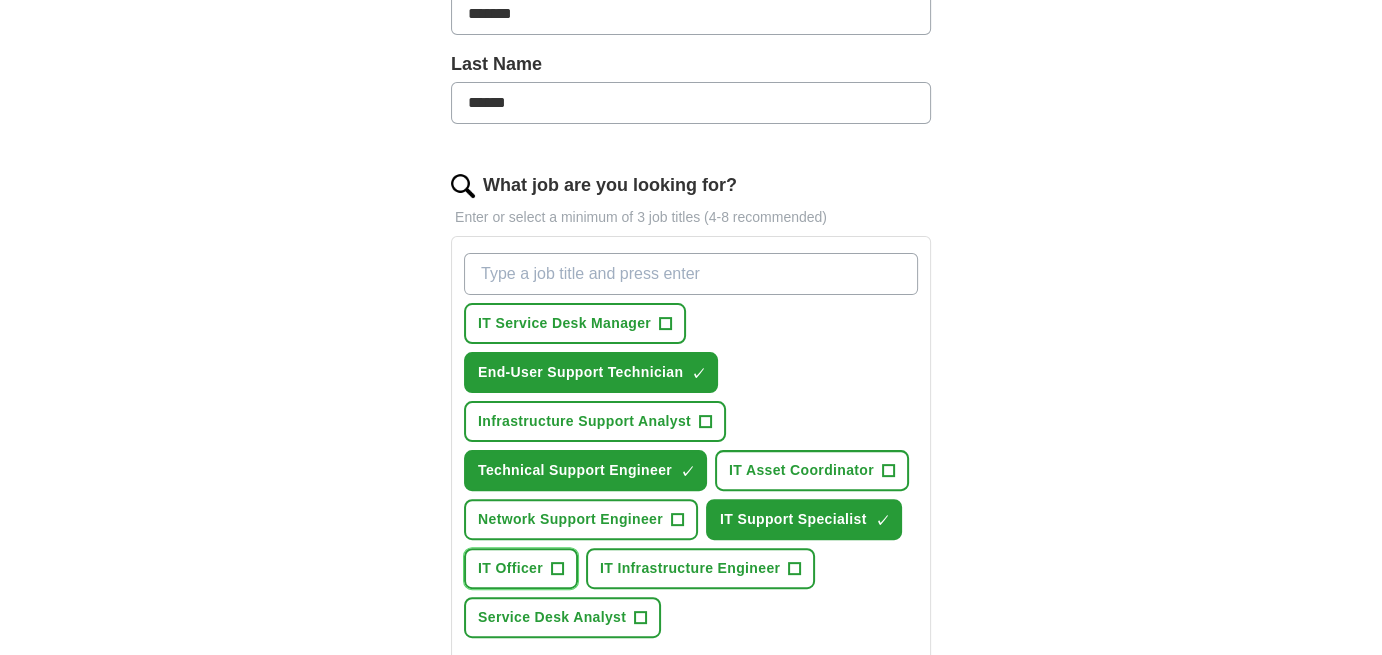 click on "IT Officer +" at bounding box center (521, 568) 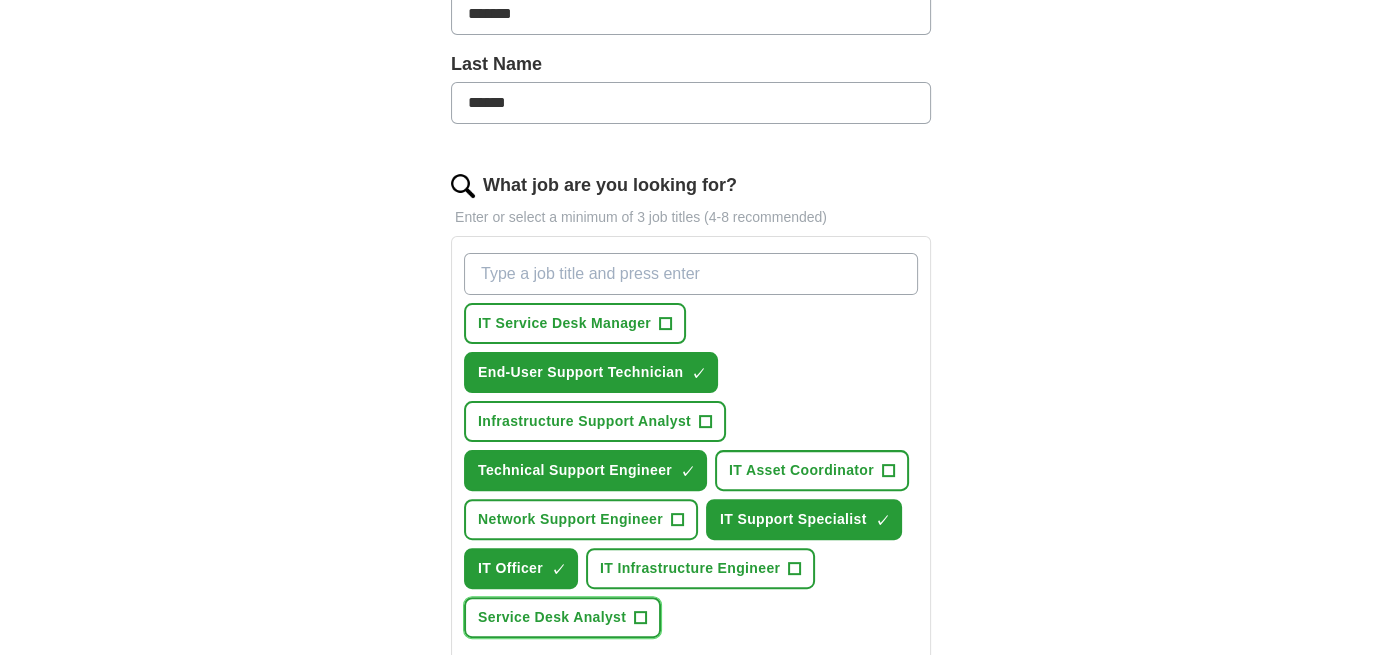click on "+" at bounding box center [641, 618] 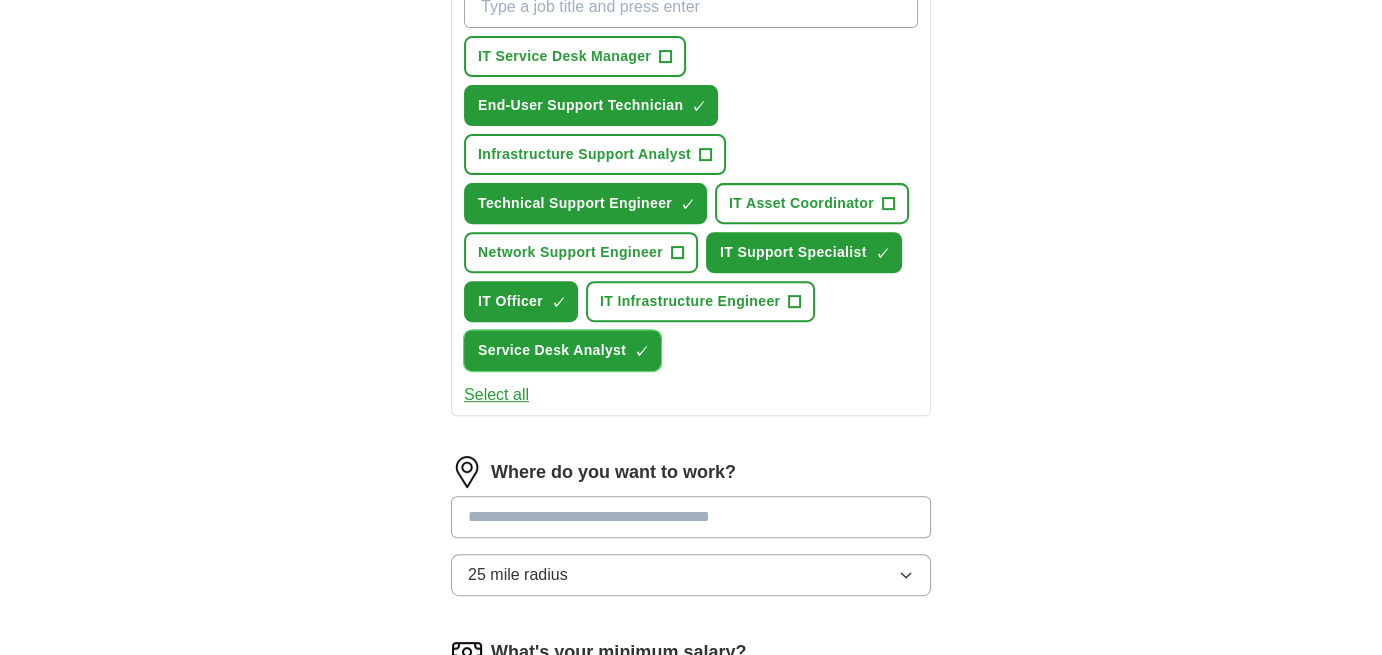 scroll, scrollTop: 800, scrollLeft: 0, axis: vertical 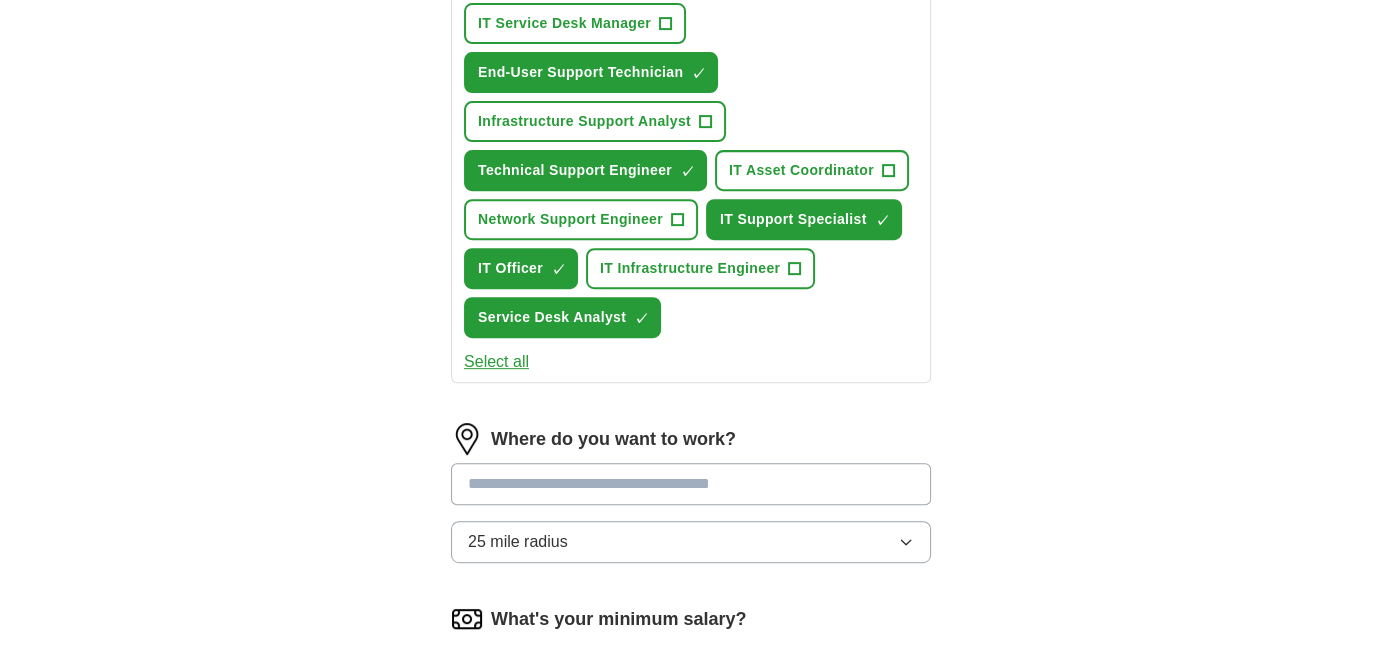 click at bounding box center (691, 484) 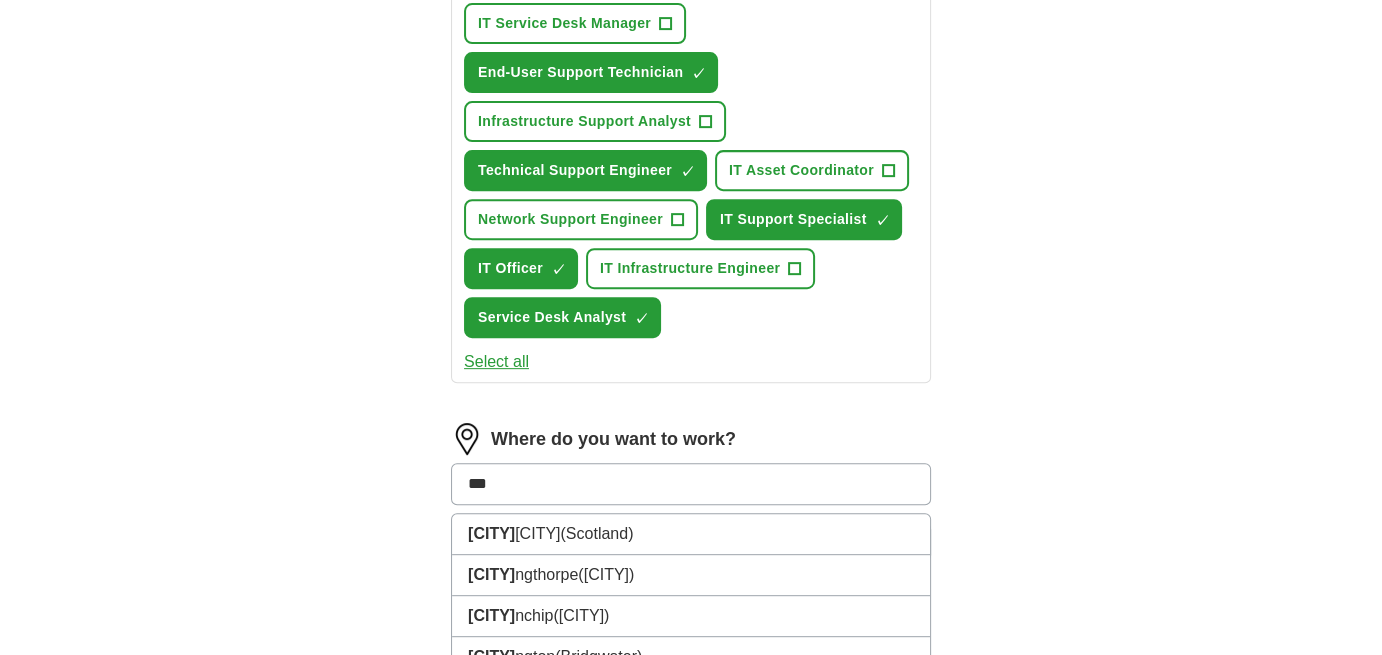 type on "****" 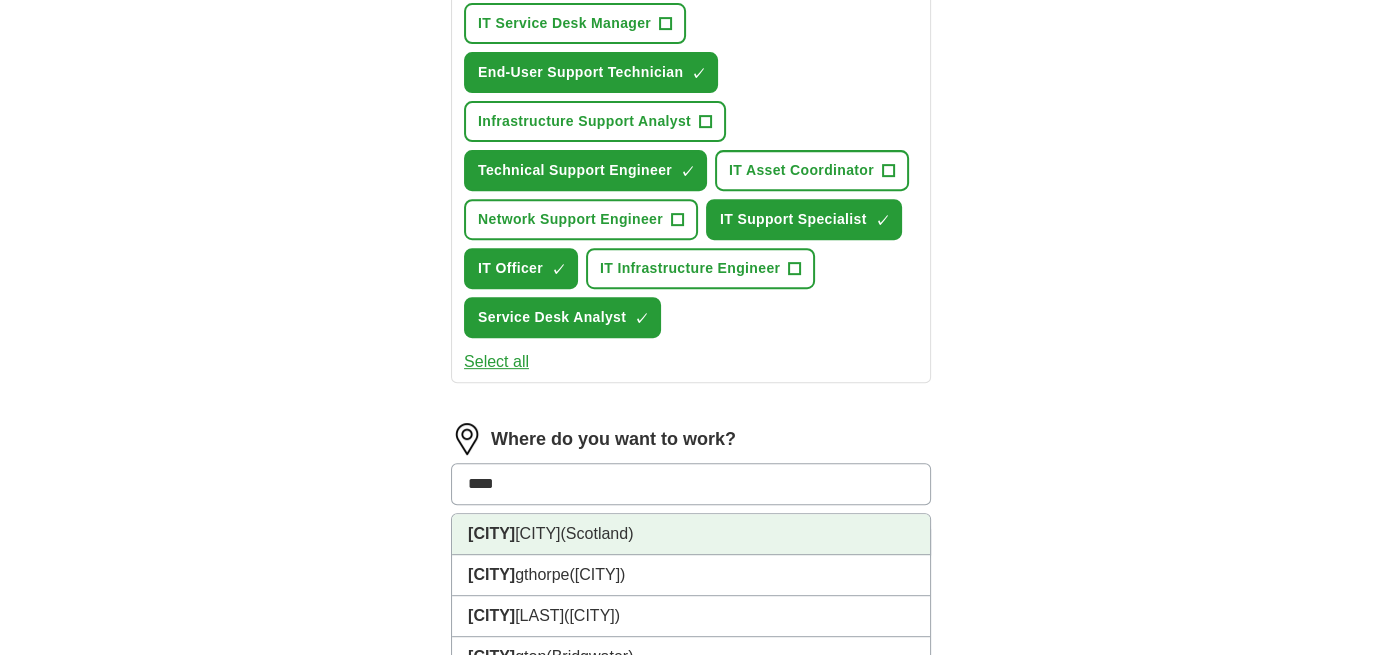 click on "Edin burgh  (Scotland)" at bounding box center [691, 534] 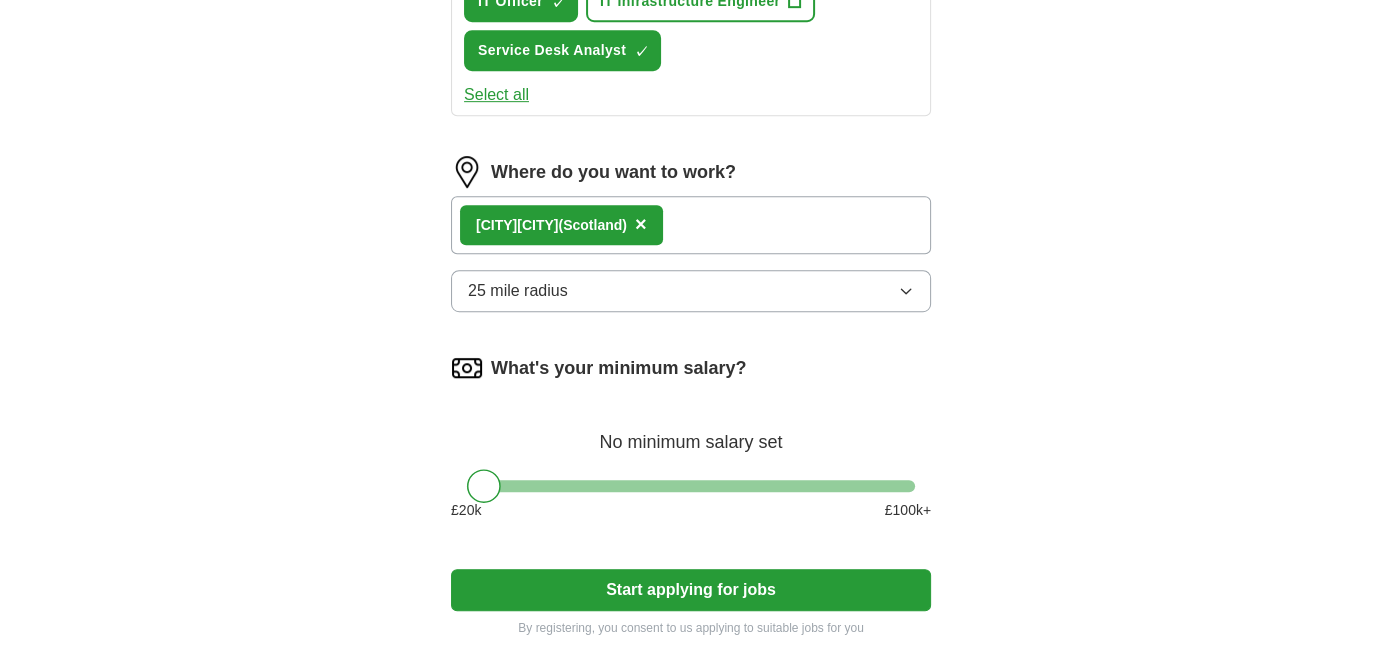 scroll, scrollTop: 1100, scrollLeft: 0, axis: vertical 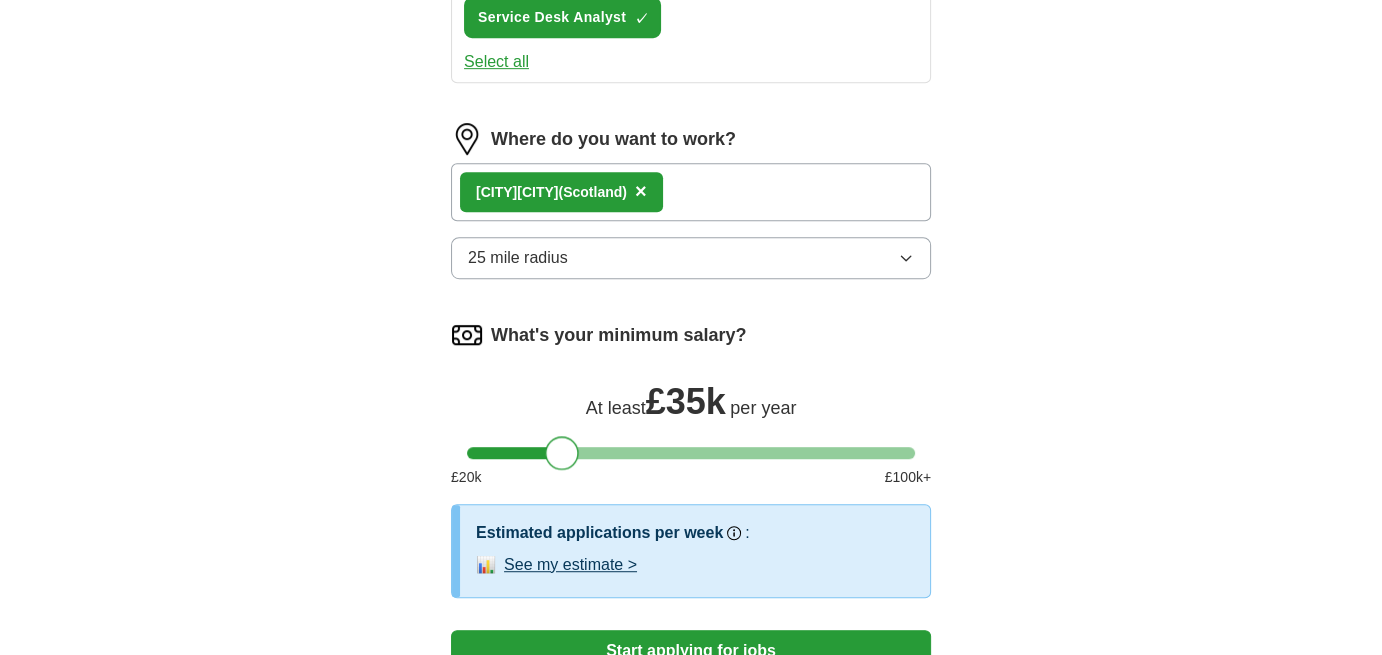 drag, startPoint x: 493, startPoint y: 444, endPoint x: 570, endPoint y: 455, distance: 77.781746 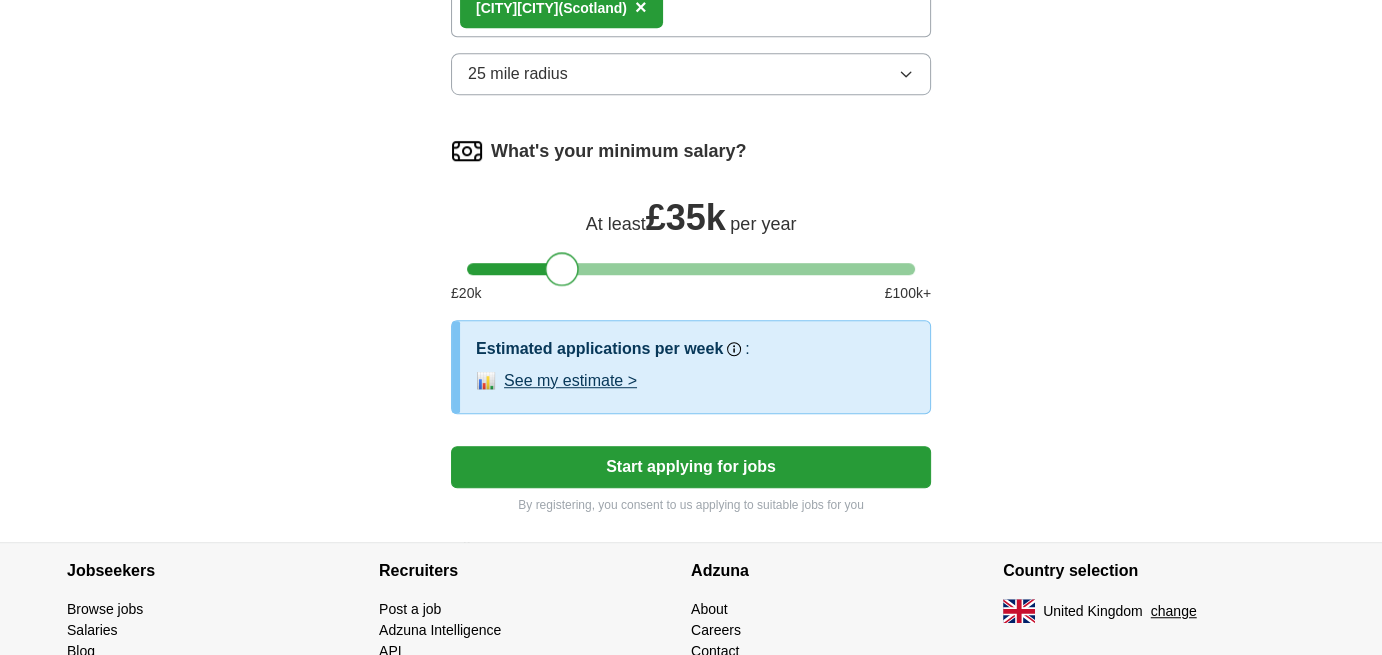 scroll, scrollTop: 1300, scrollLeft: 0, axis: vertical 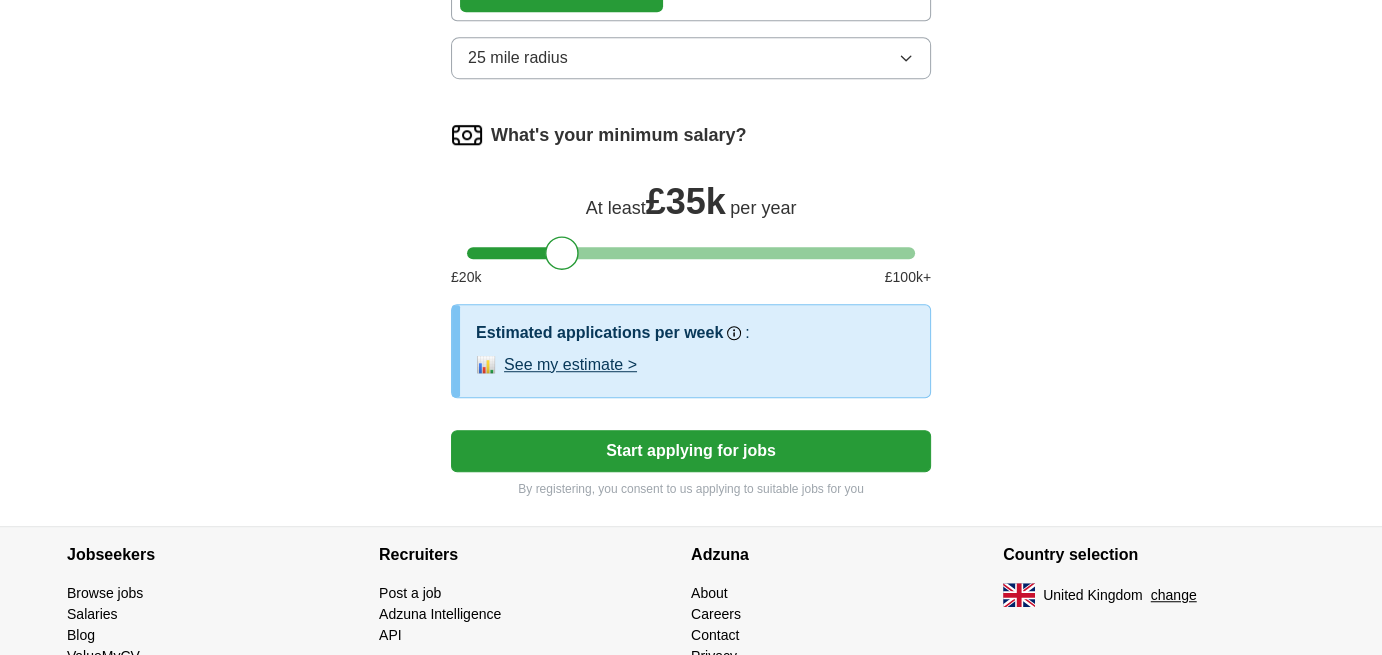 click on "Start applying for jobs" at bounding box center [691, 451] 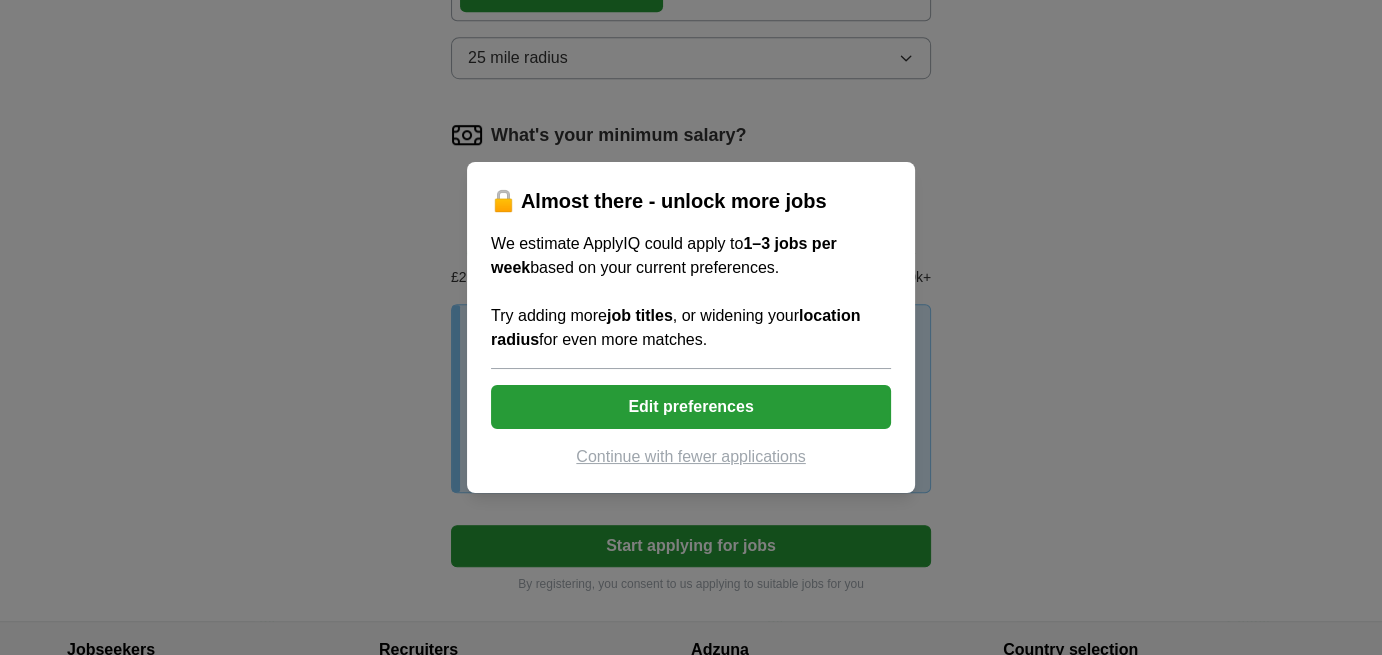 click on "Edit preferences" at bounding box center (691, 407) 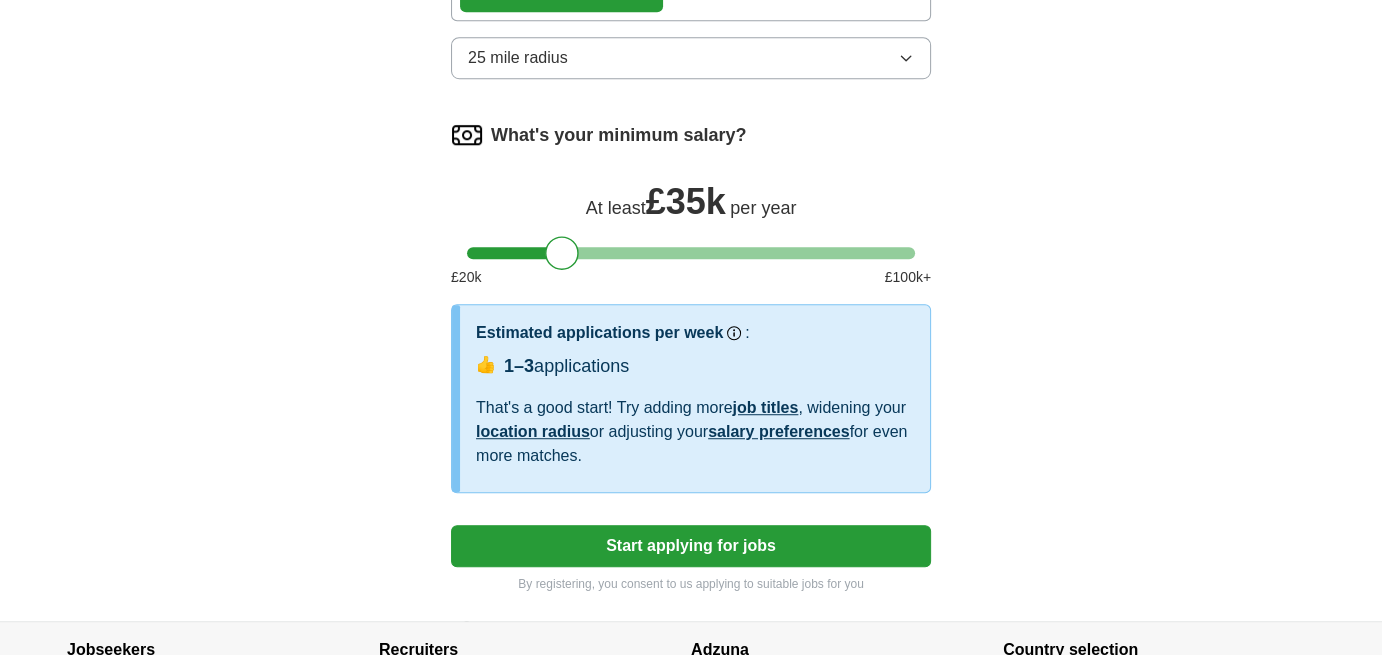 click on "Start applying for jobs" at bounding box center [691, 546] 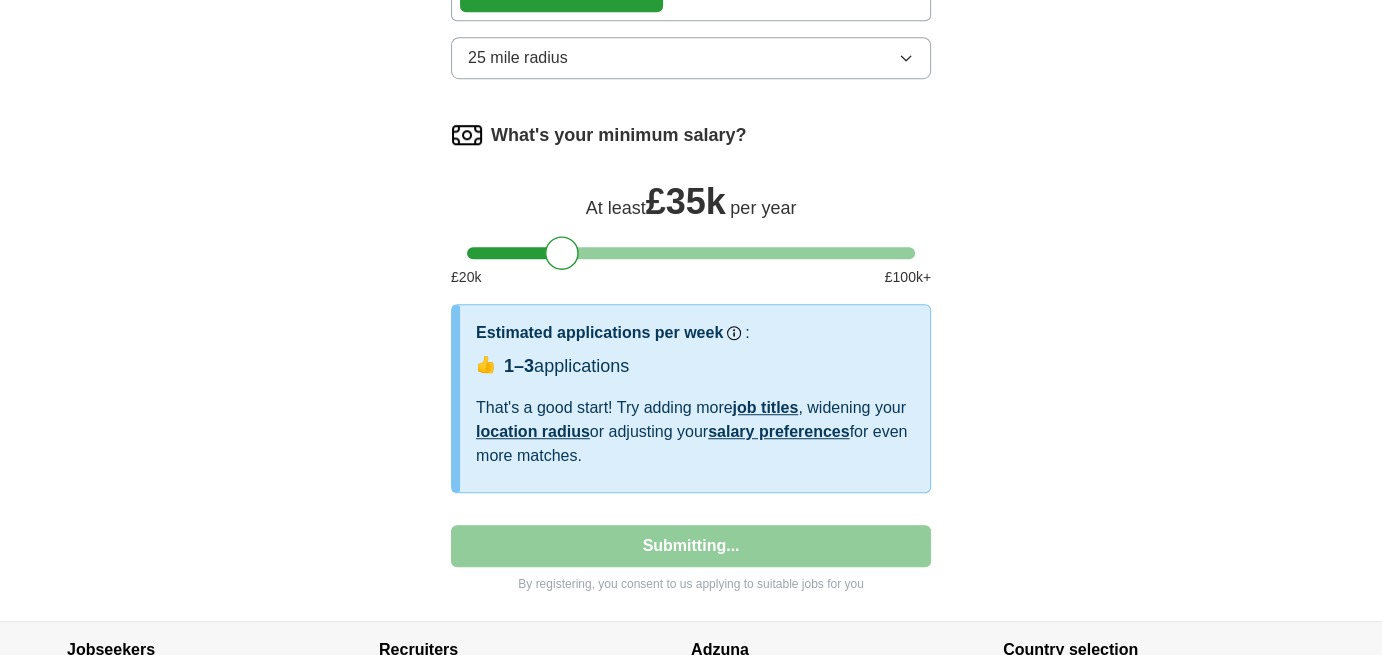 select on "**" 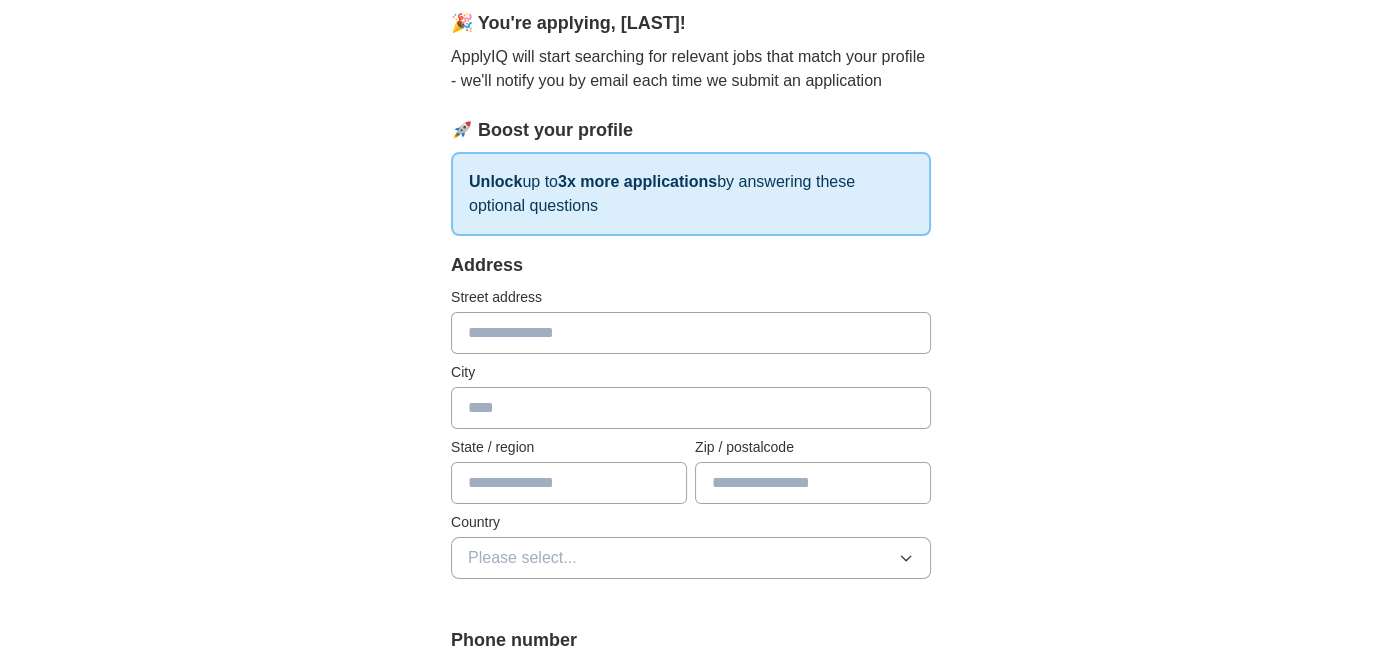 scroll, scrollTop: 200, scrollLeft: 0, axis: vertical 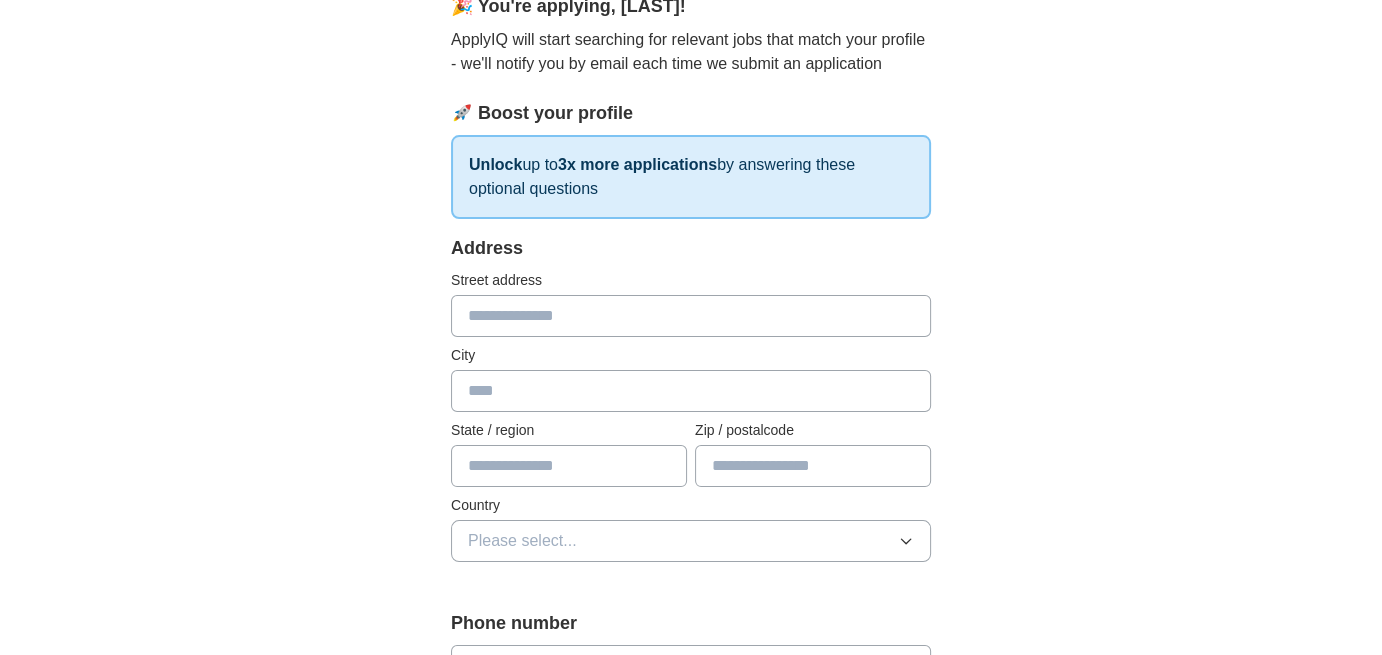 click at bounding box center [691, 316] 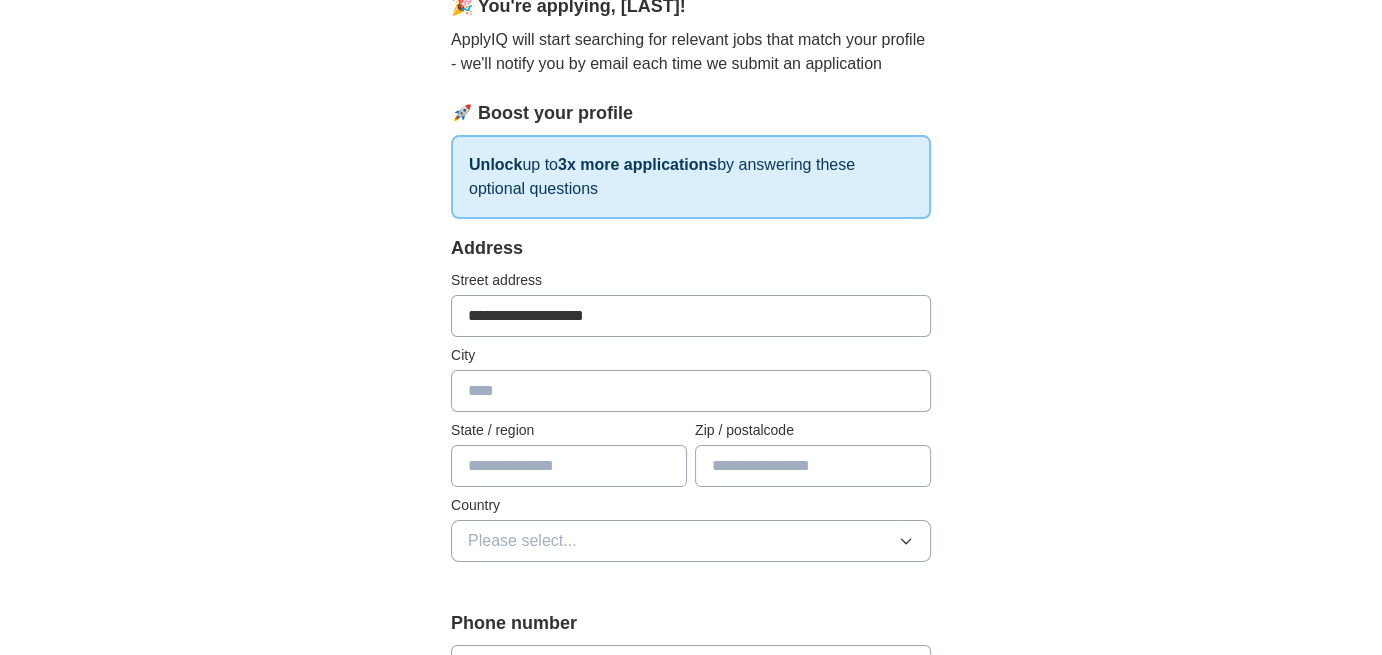 type on "*********" 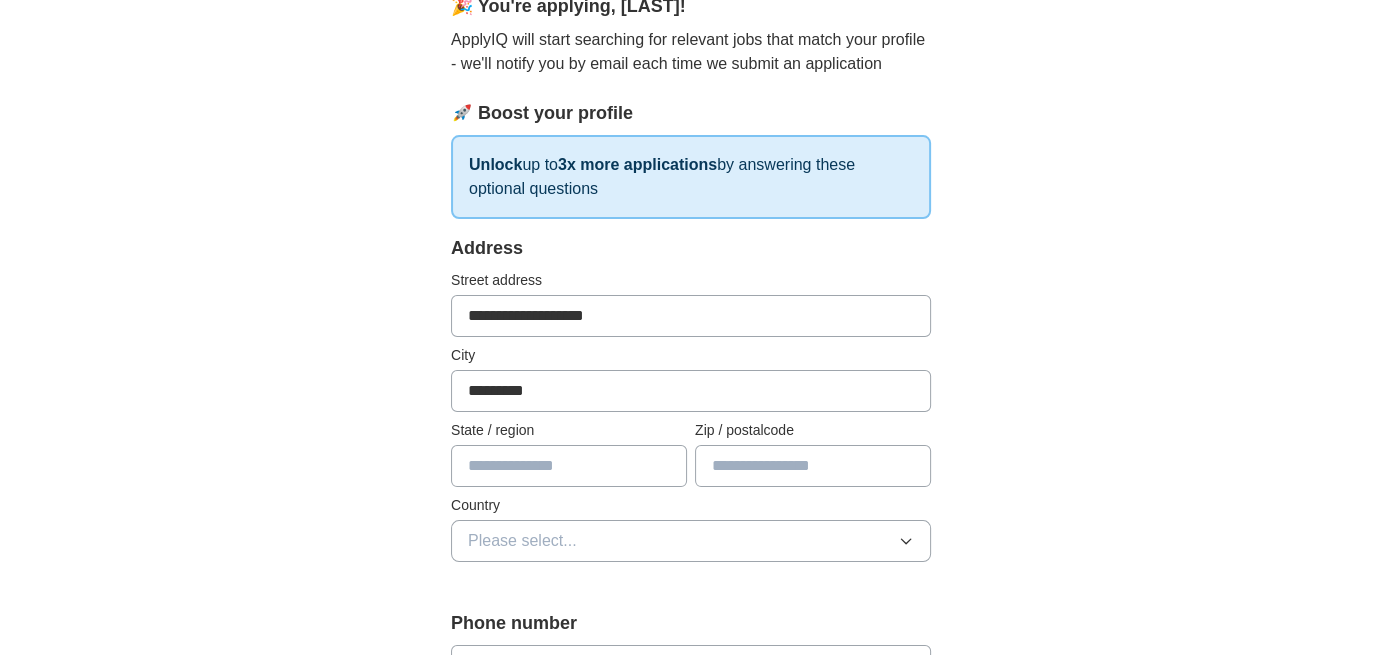 type on "******" 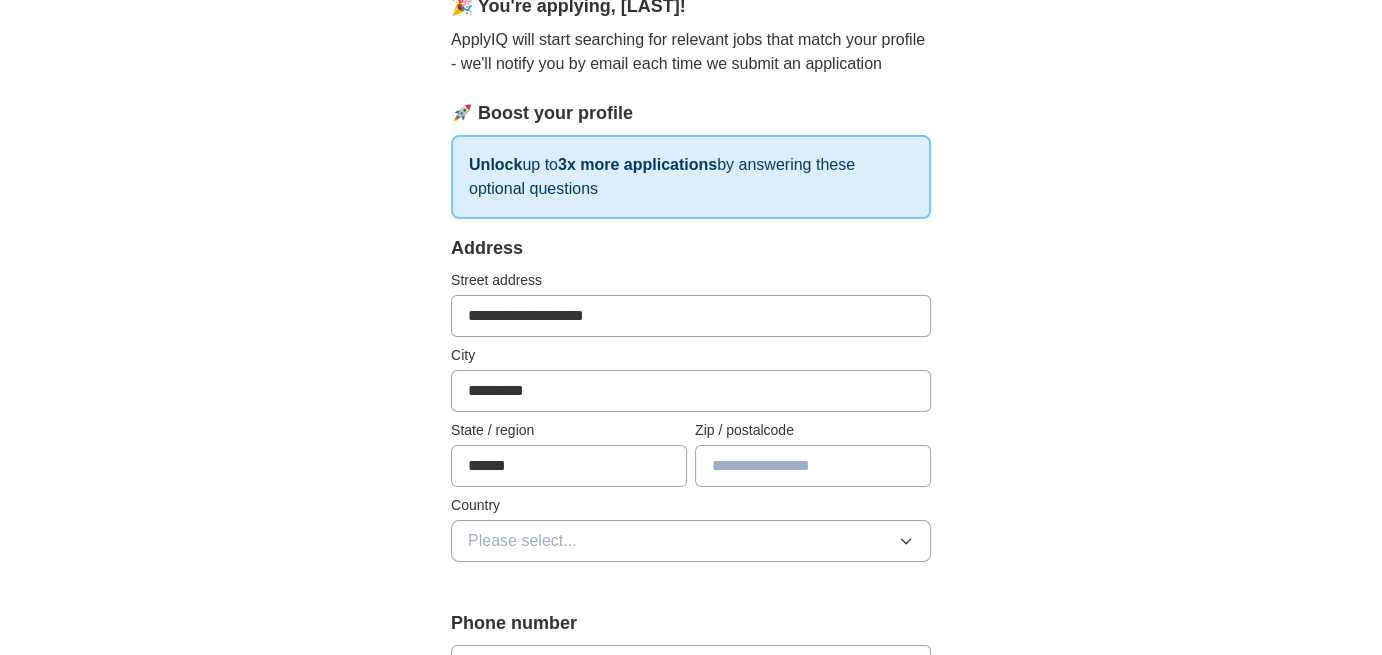 type on "********" 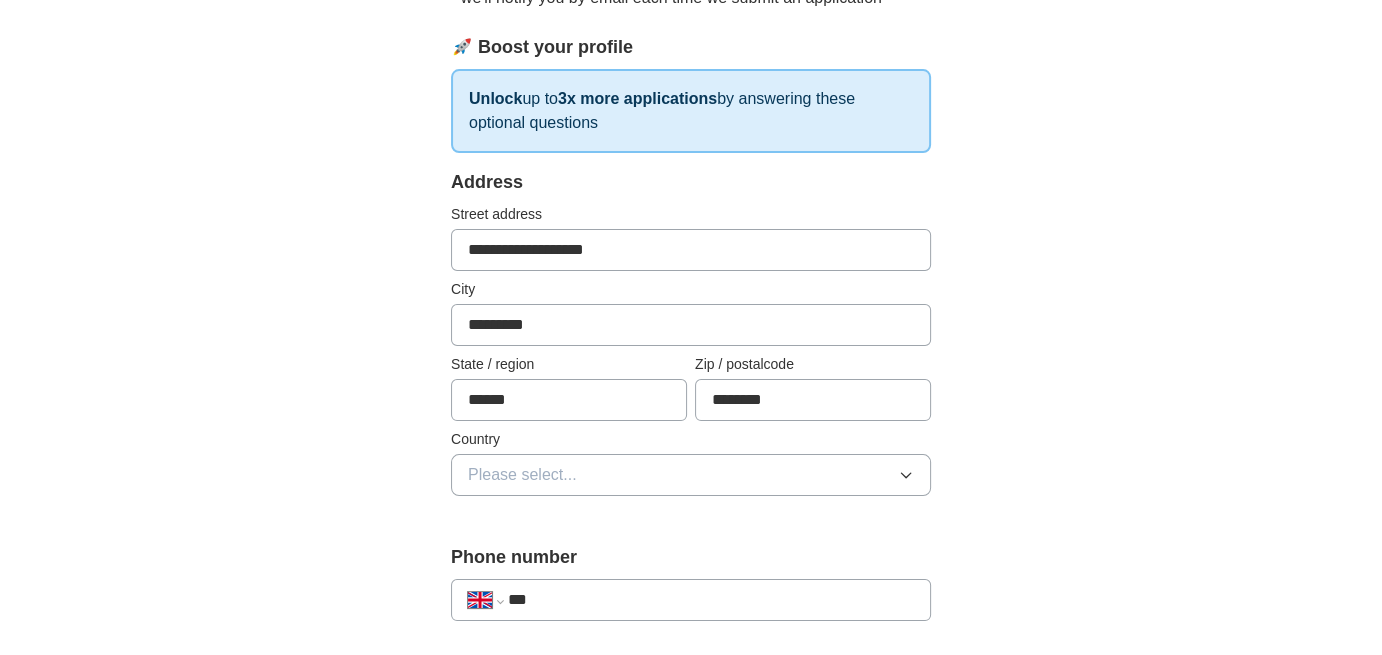 scroll, scrollTop: 300, scrollLeft: 0, axis: vertical 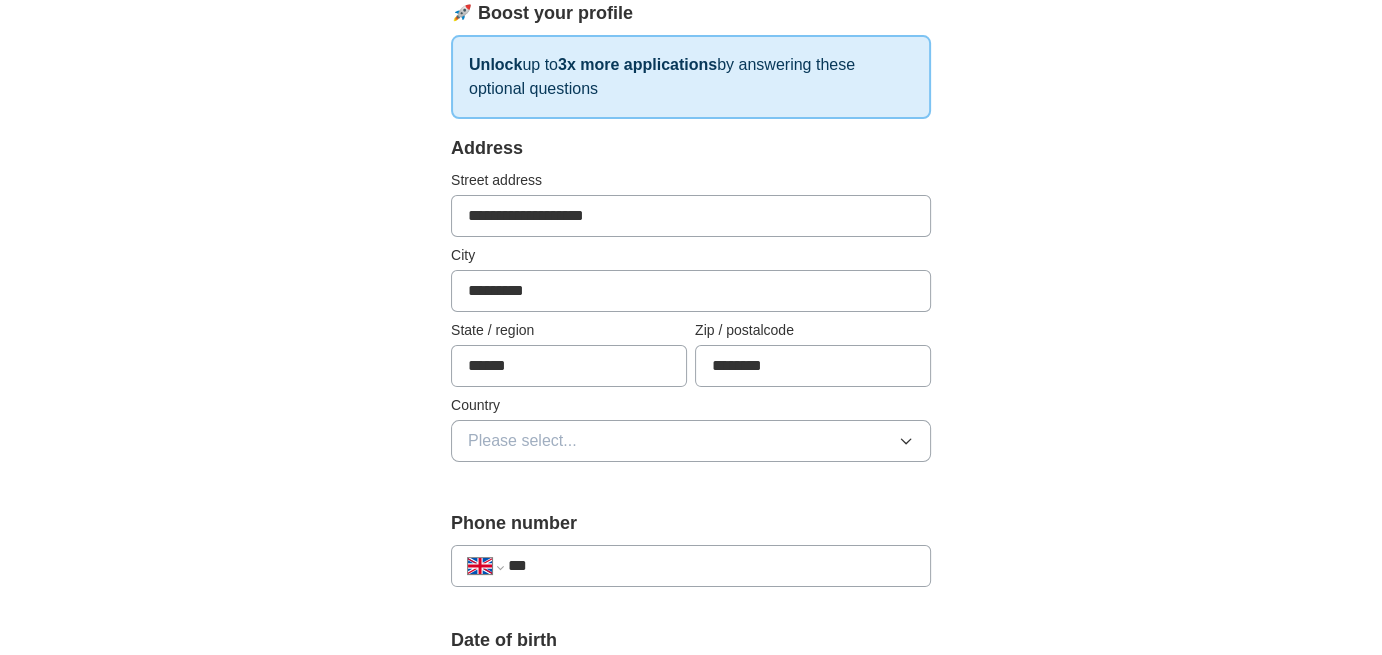 click on "******" at bounding box center (569, 366) 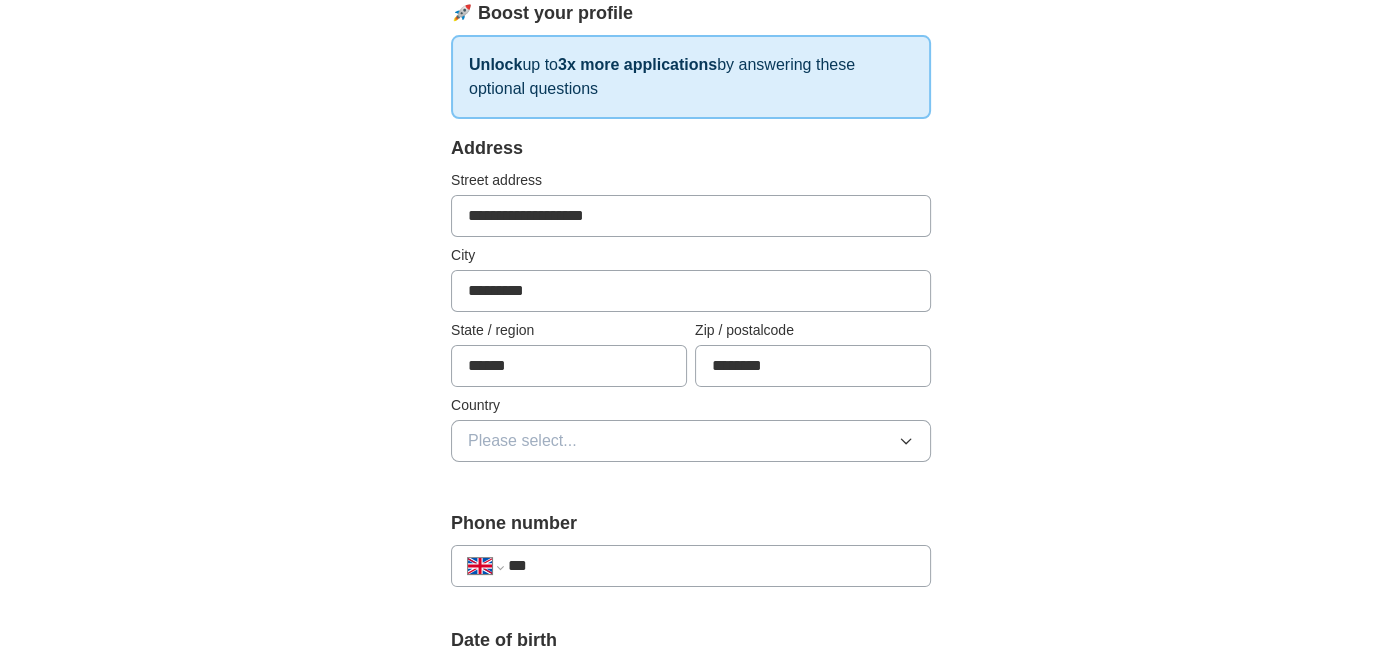 type on "**********" 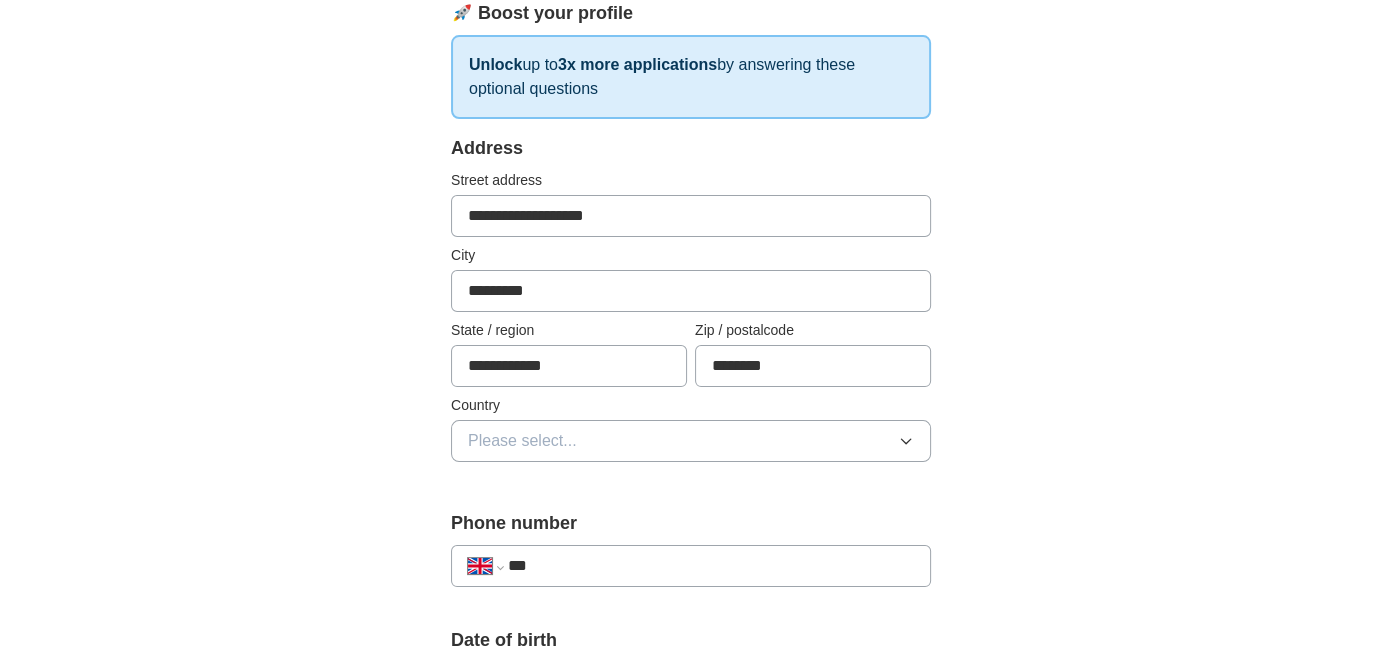 click on "Please select..." at bounding box center (691, 441) 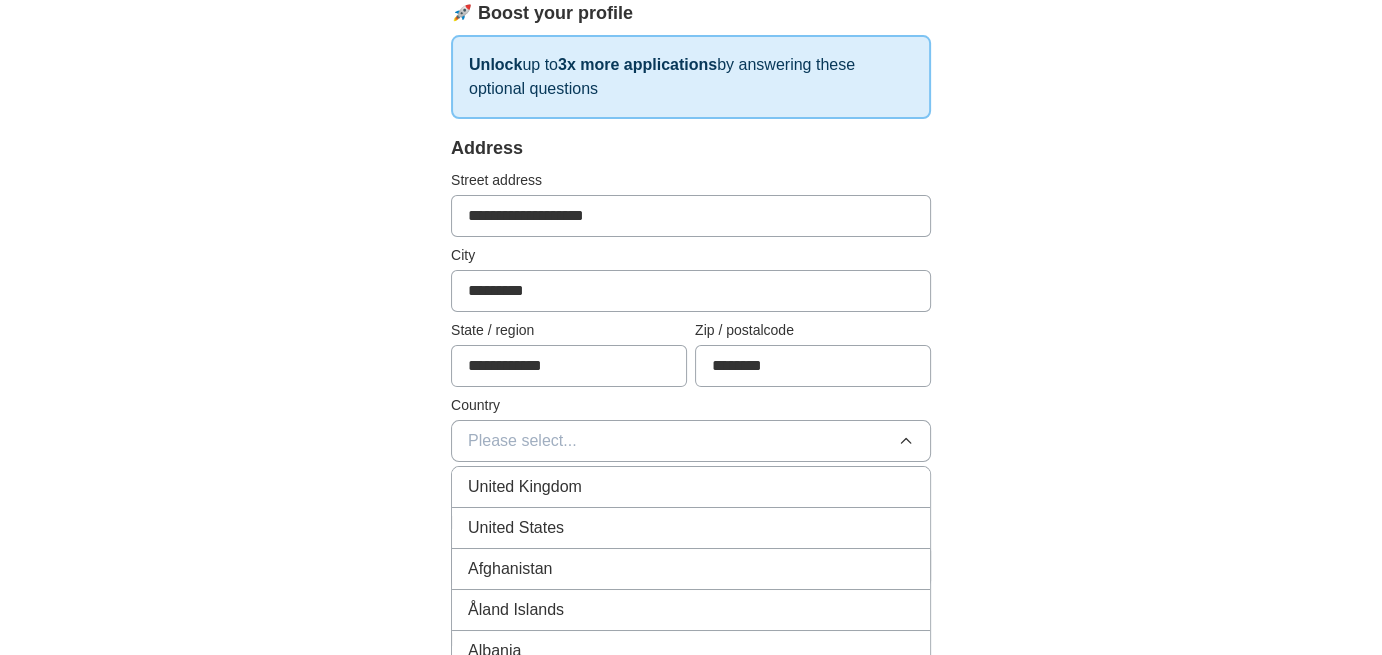 click on "United Kingdom" at bounding box center (691, 487) 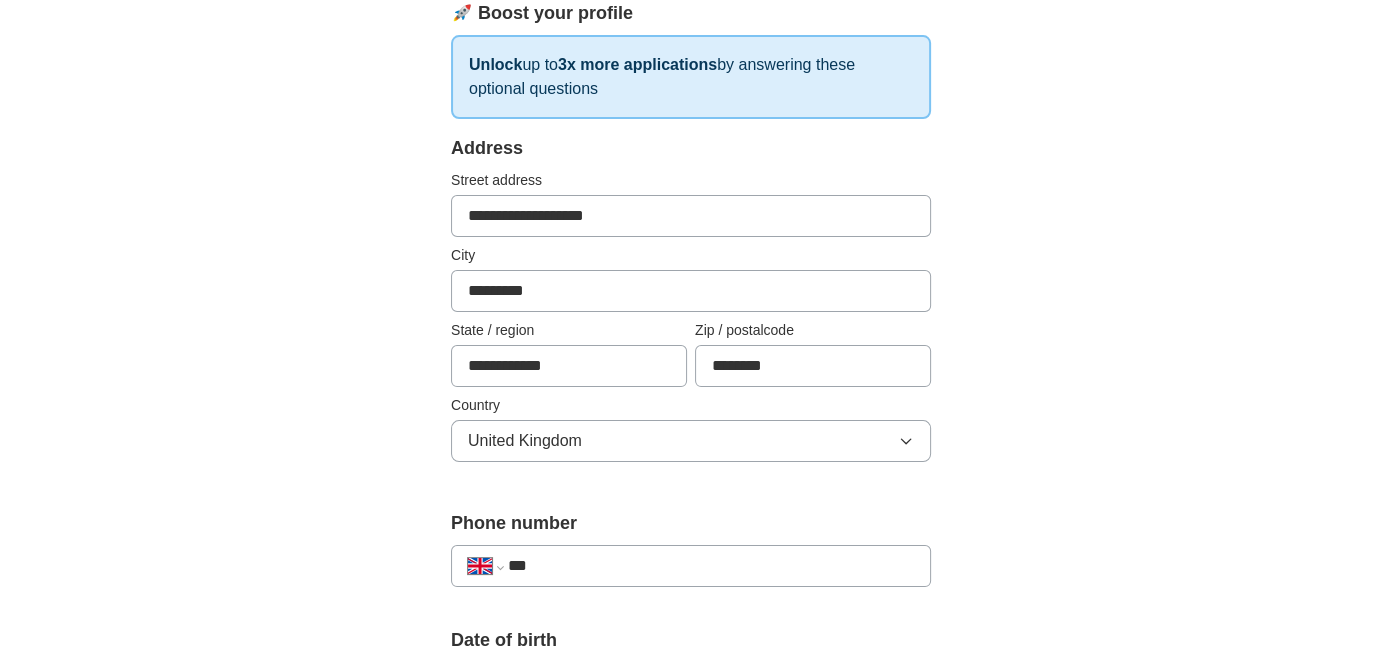 click on "**********" at bounding box center (691, 658) 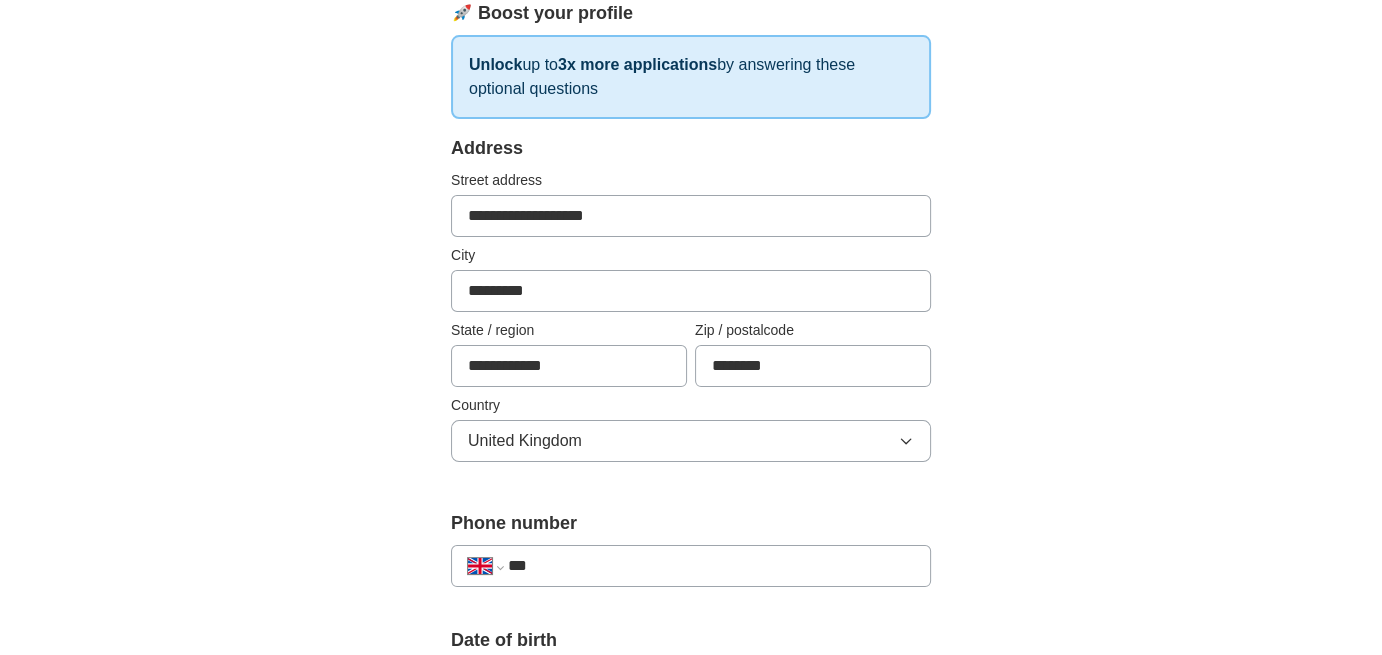 type on "**********" 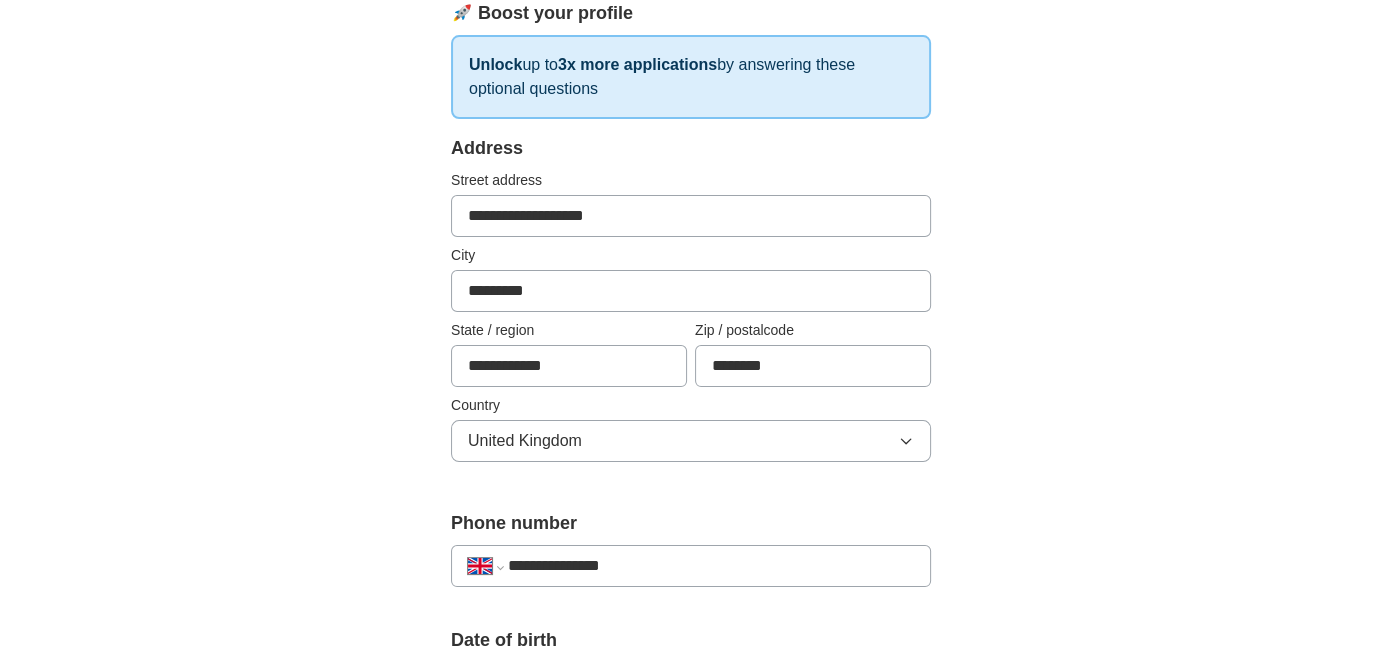 click on "**********" at bounding box center (691, 658) 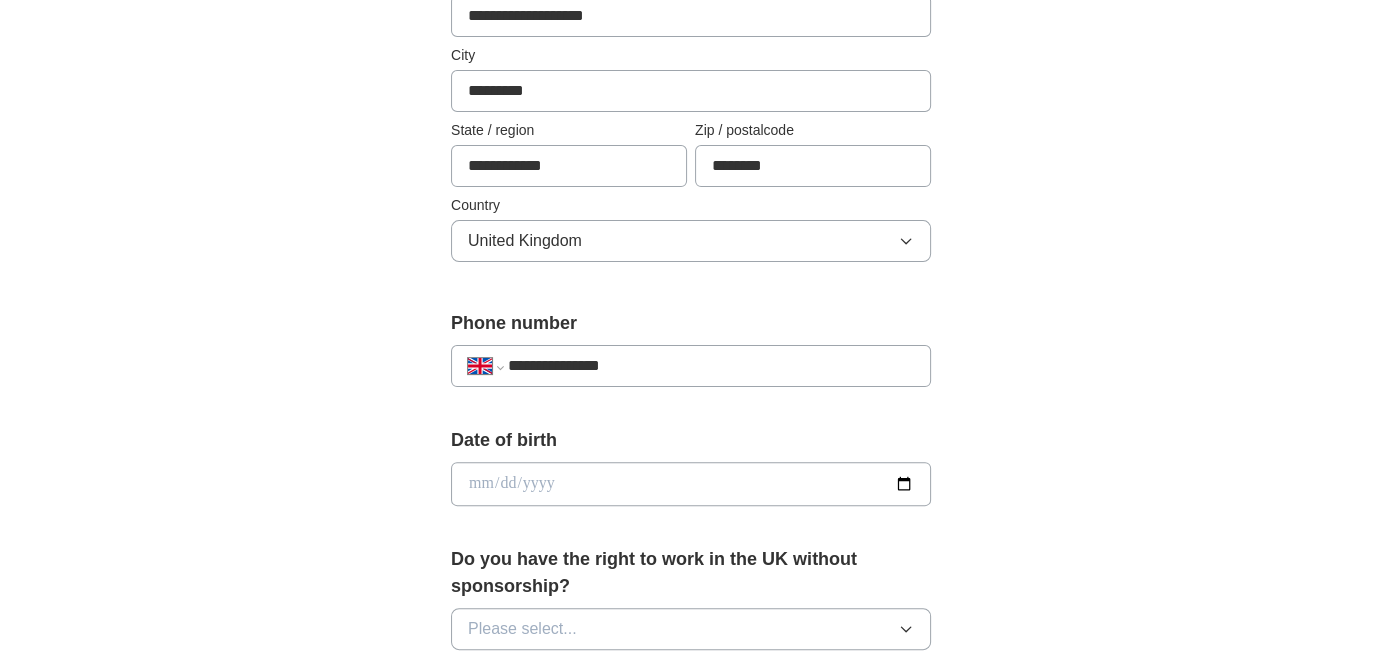 click at bounding box center [691, 484] 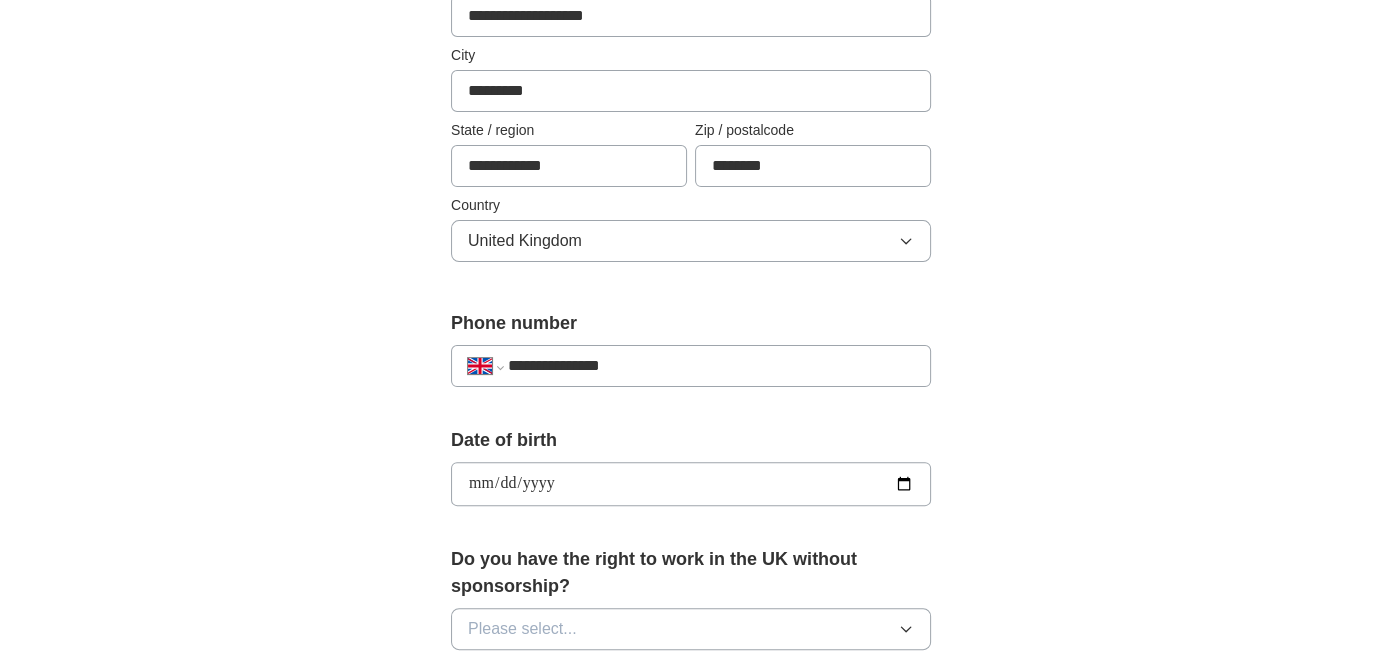 type on "**********" 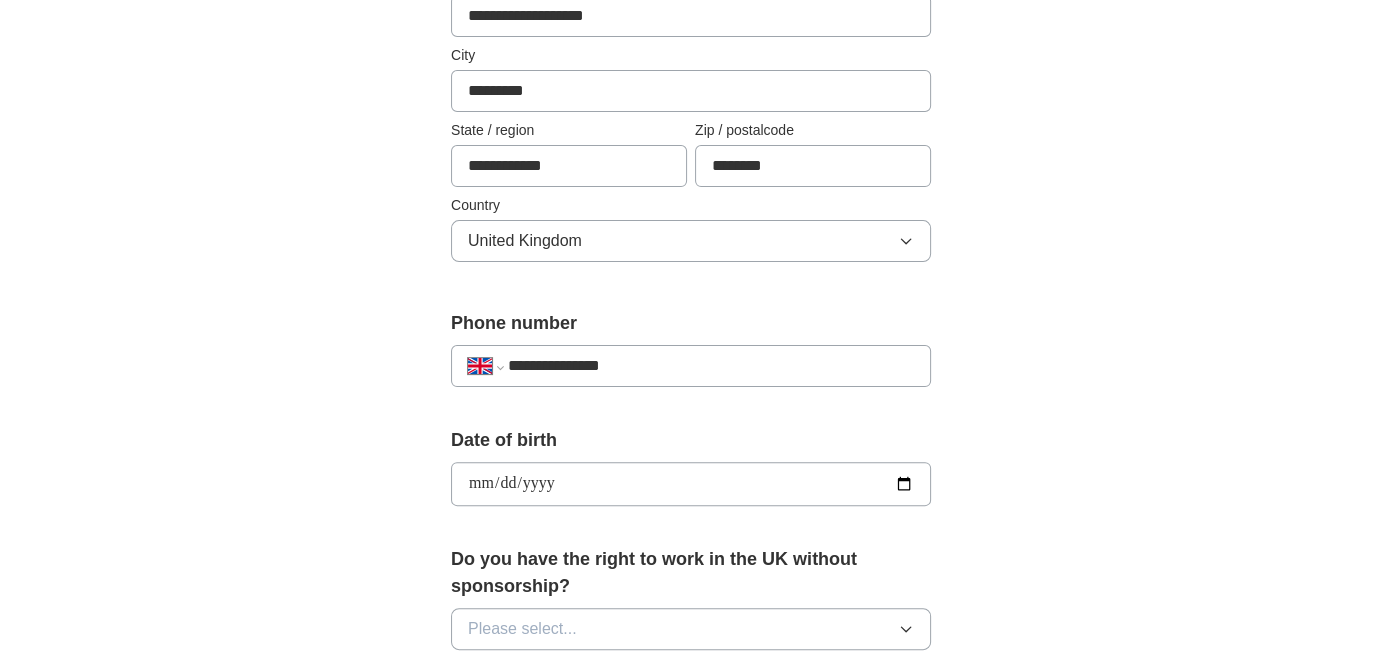 click on "**********" at bounding box center (691, 458) 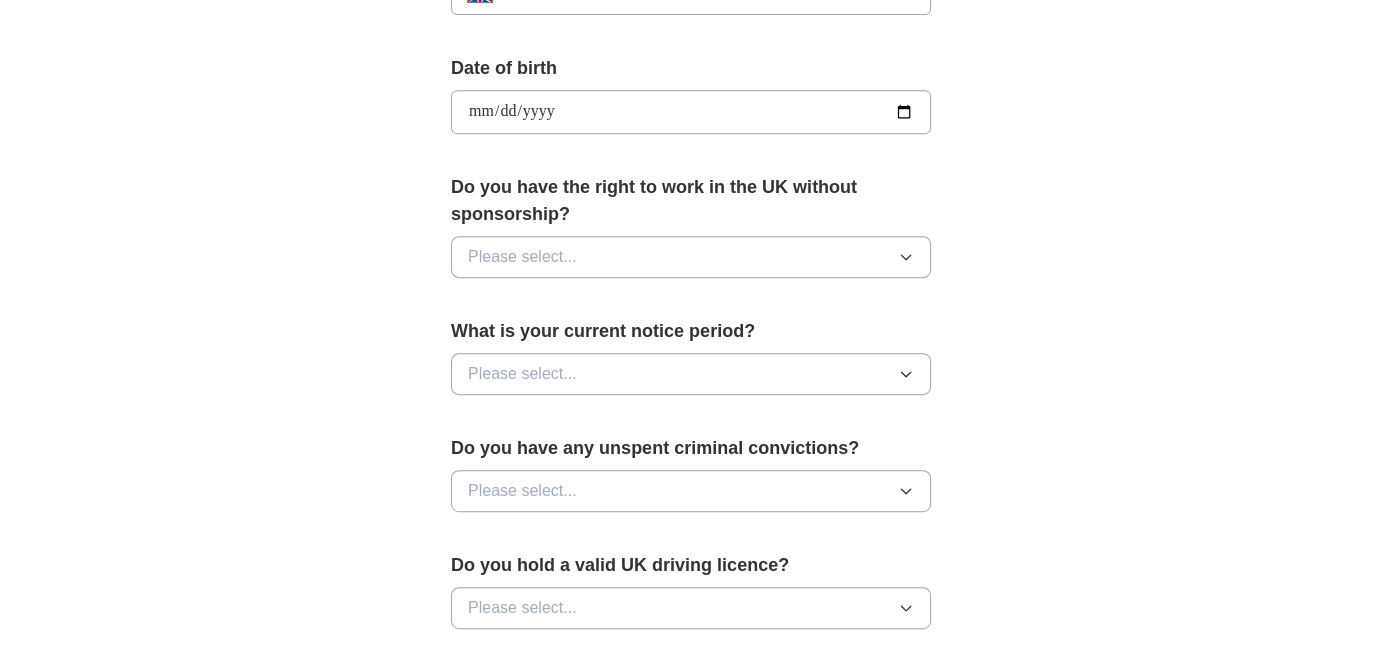 scroll, scrollTop: 900, scrollLeft: 0, axis: vertical 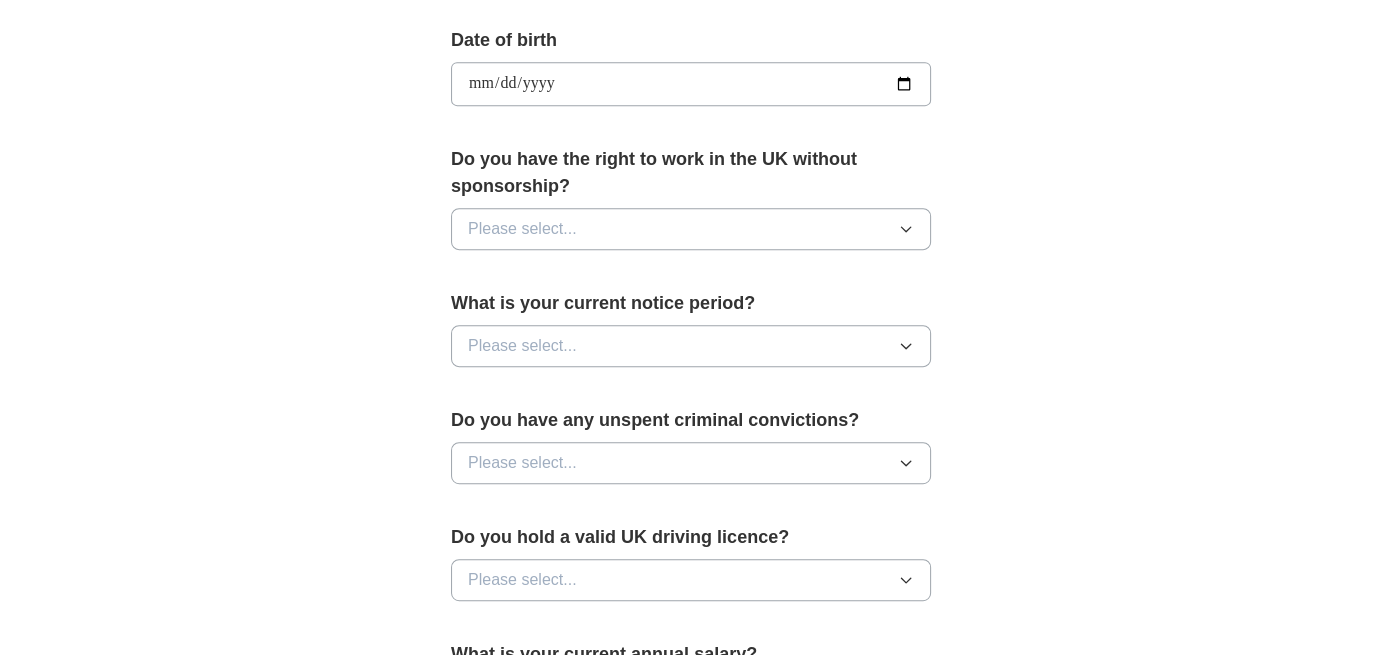 click on "Please select..." at bounding box center (691, 229) 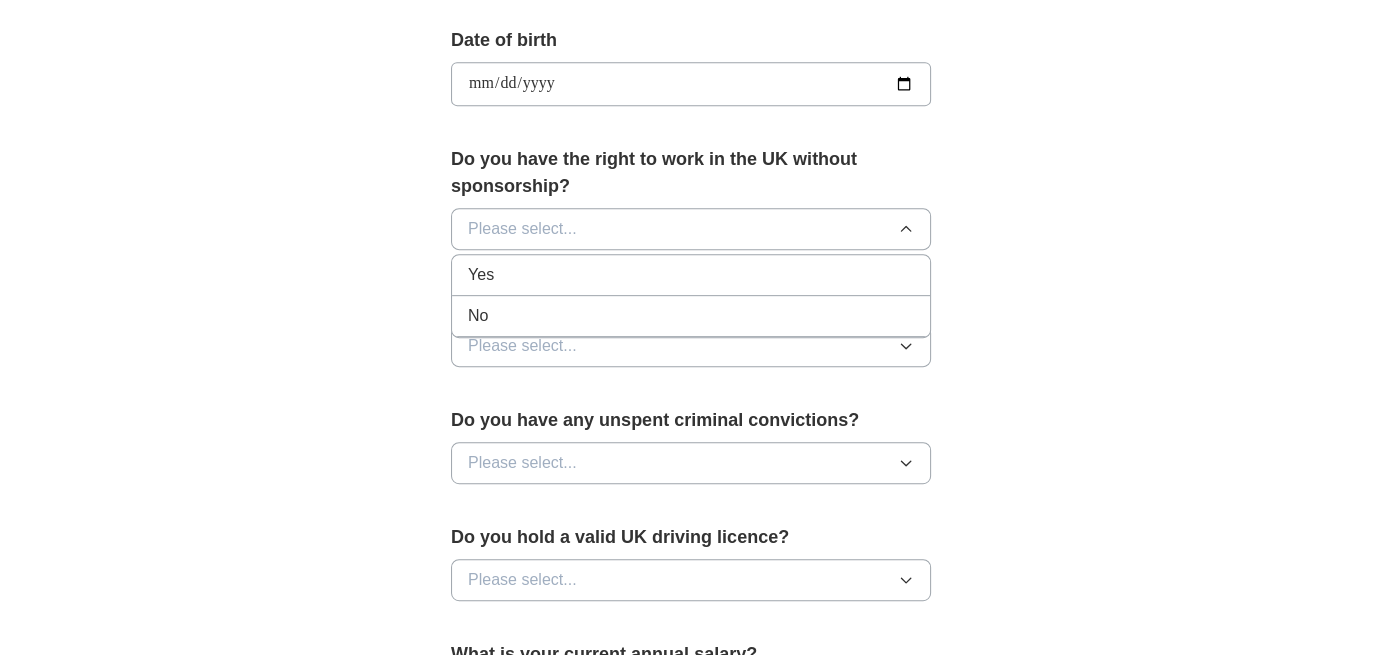 click on "Yes" at bounding box center (691, 275) 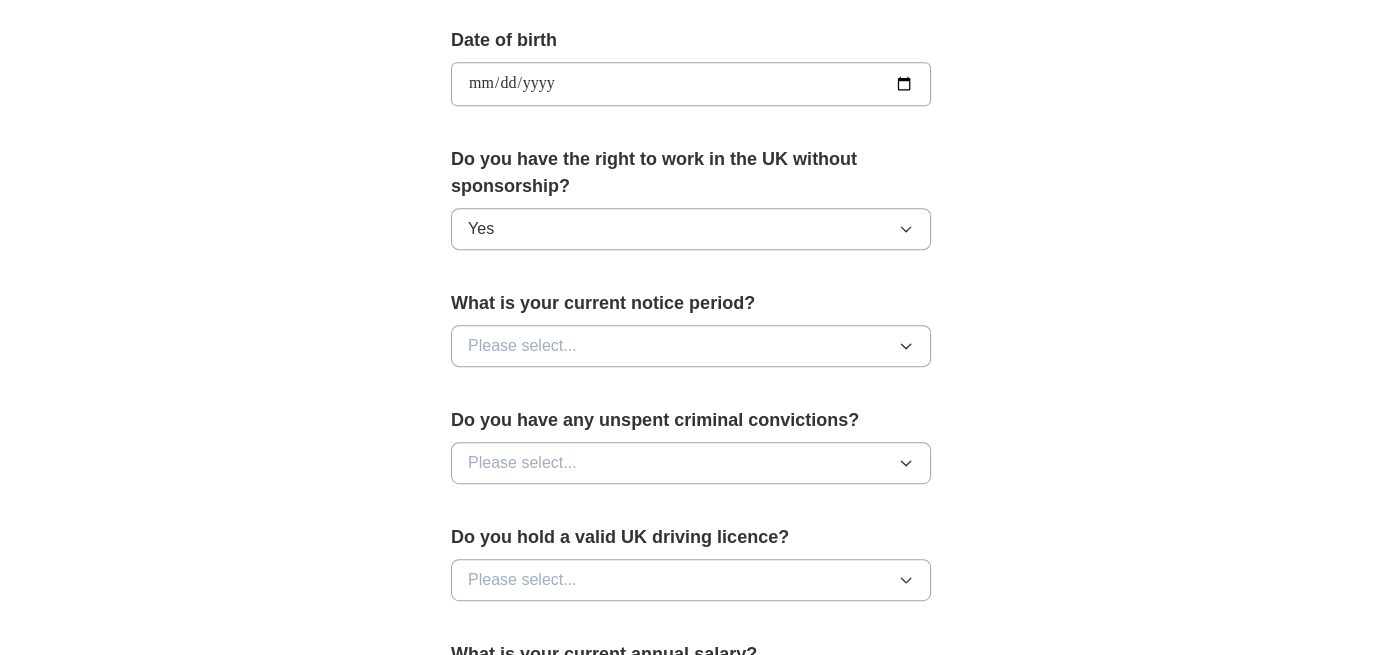 click on "Please select..." at bounding box center [691, 346] 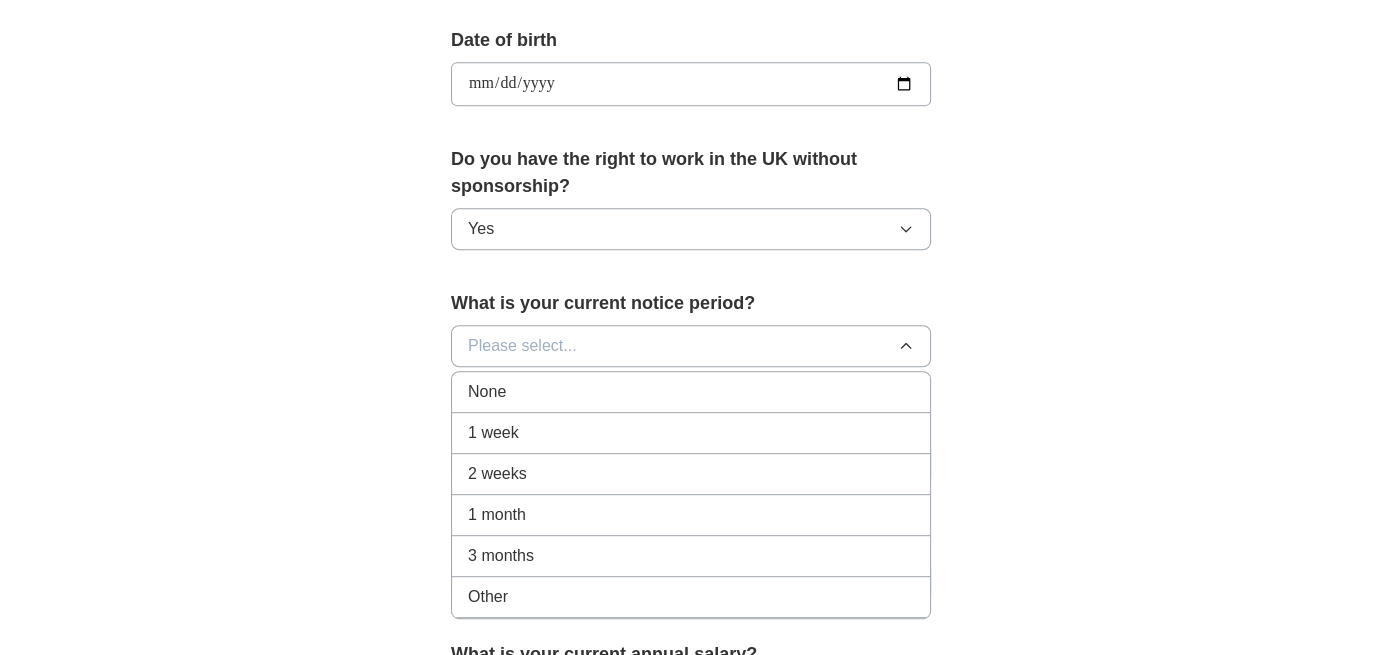 click on "1 week" at bounding box center [691, 433] 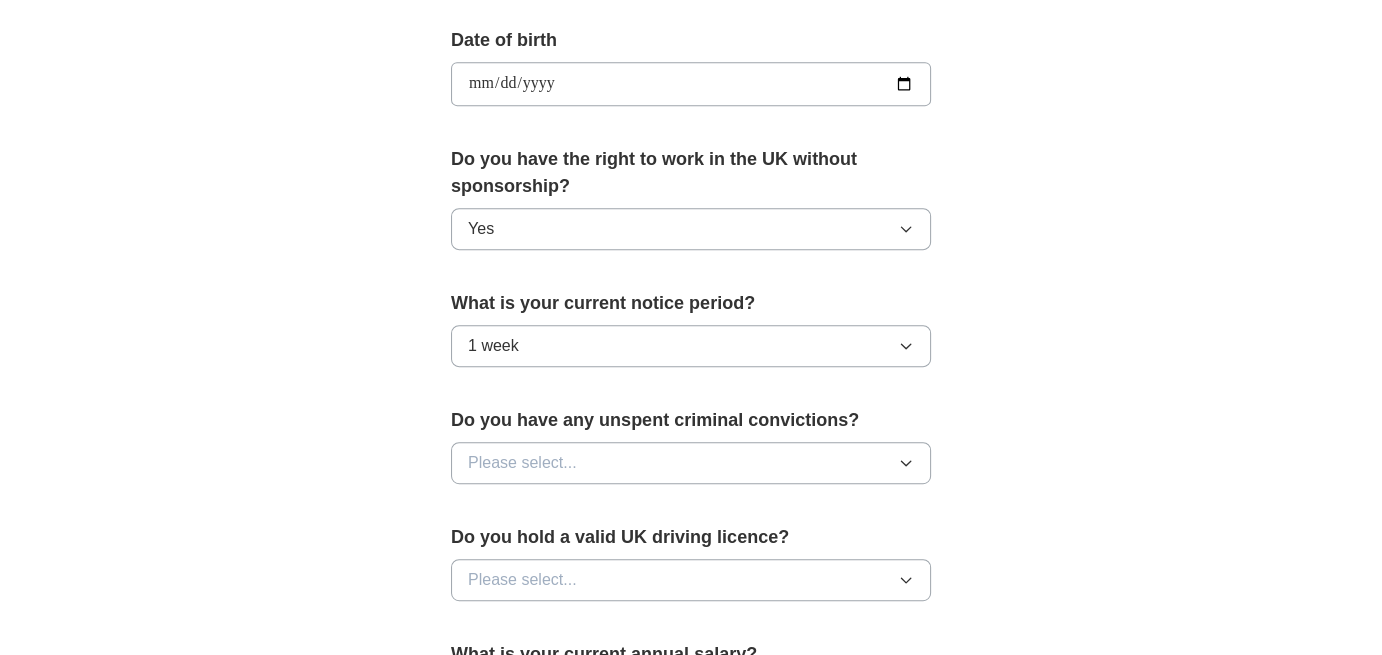 click on "Please select..." at bounding box center [691, 463] 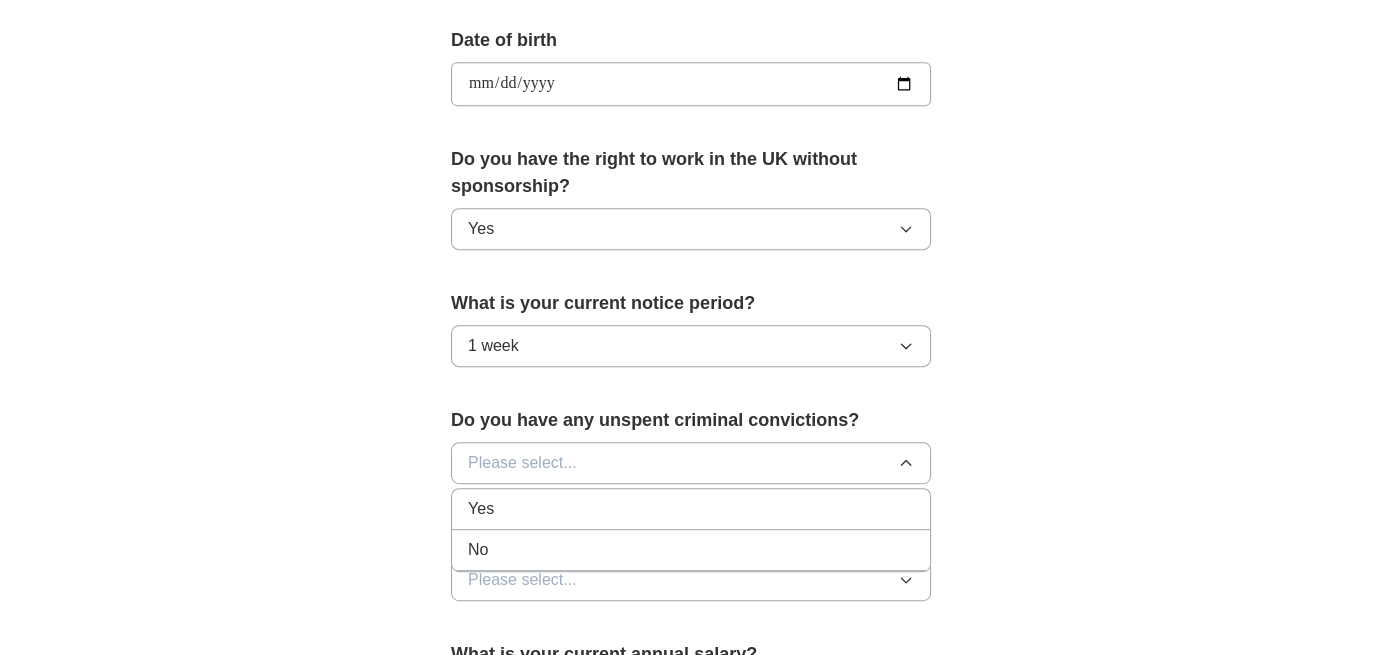 click on "No" at bounding box center [691, 550] 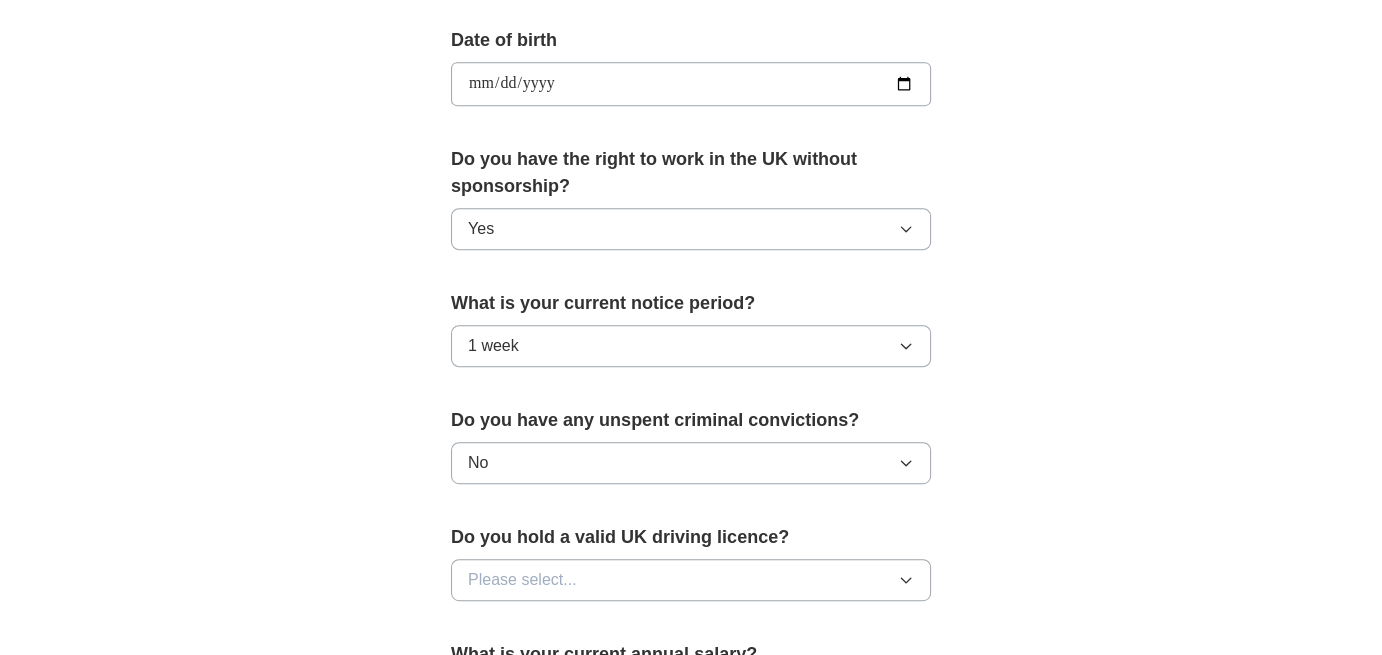 click on "Please select..." at bounding box center (691, 580) 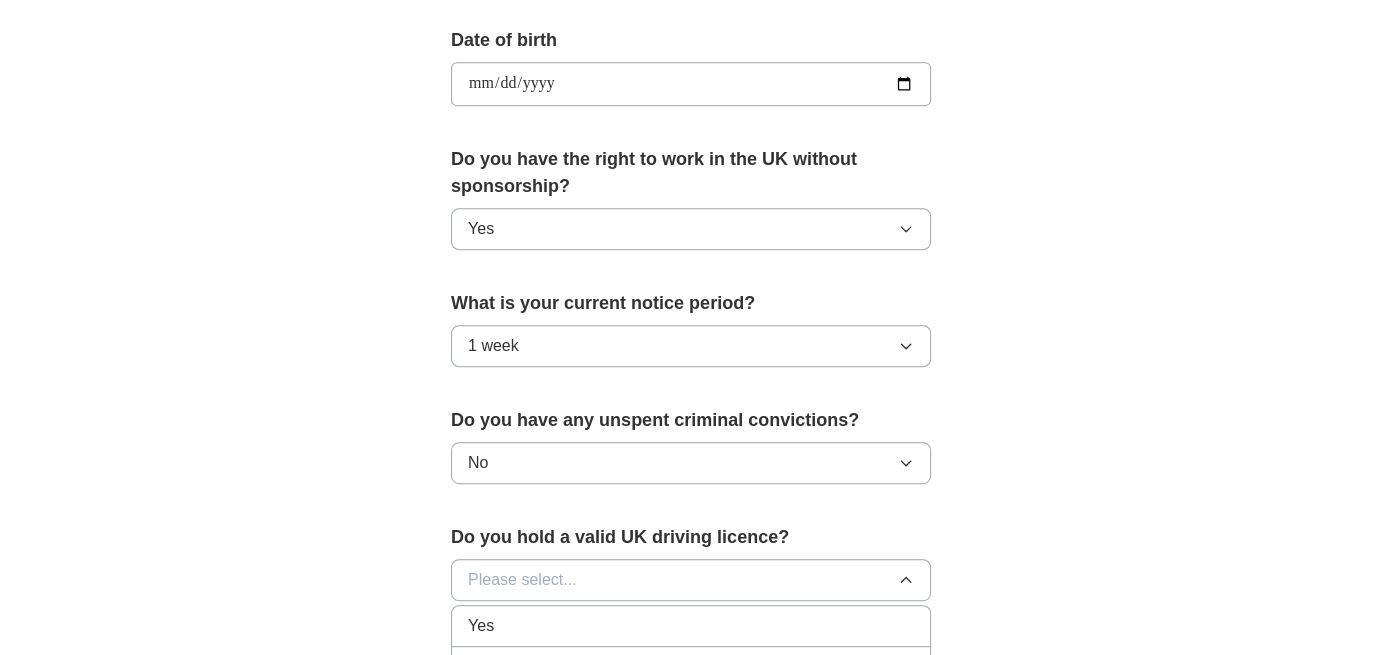 click on "Yes" at bounding box center [691, 626] 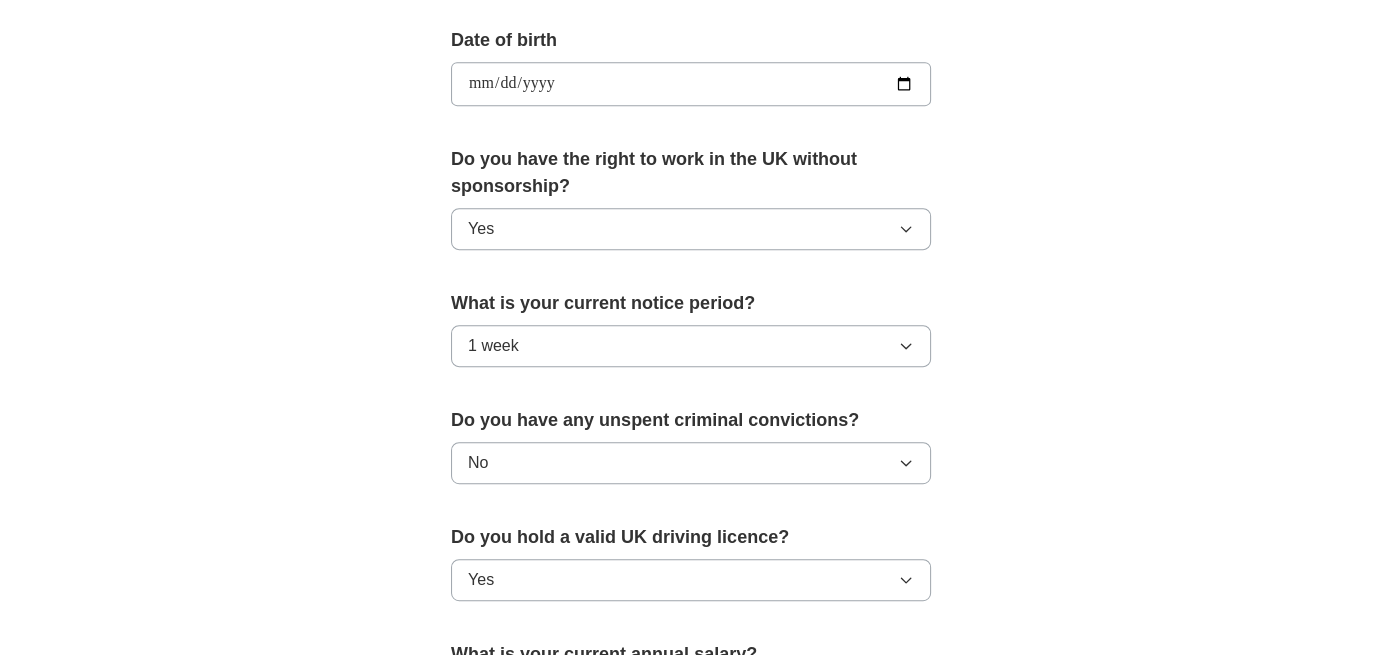 click on "**********" at bounding box center [691, 58] 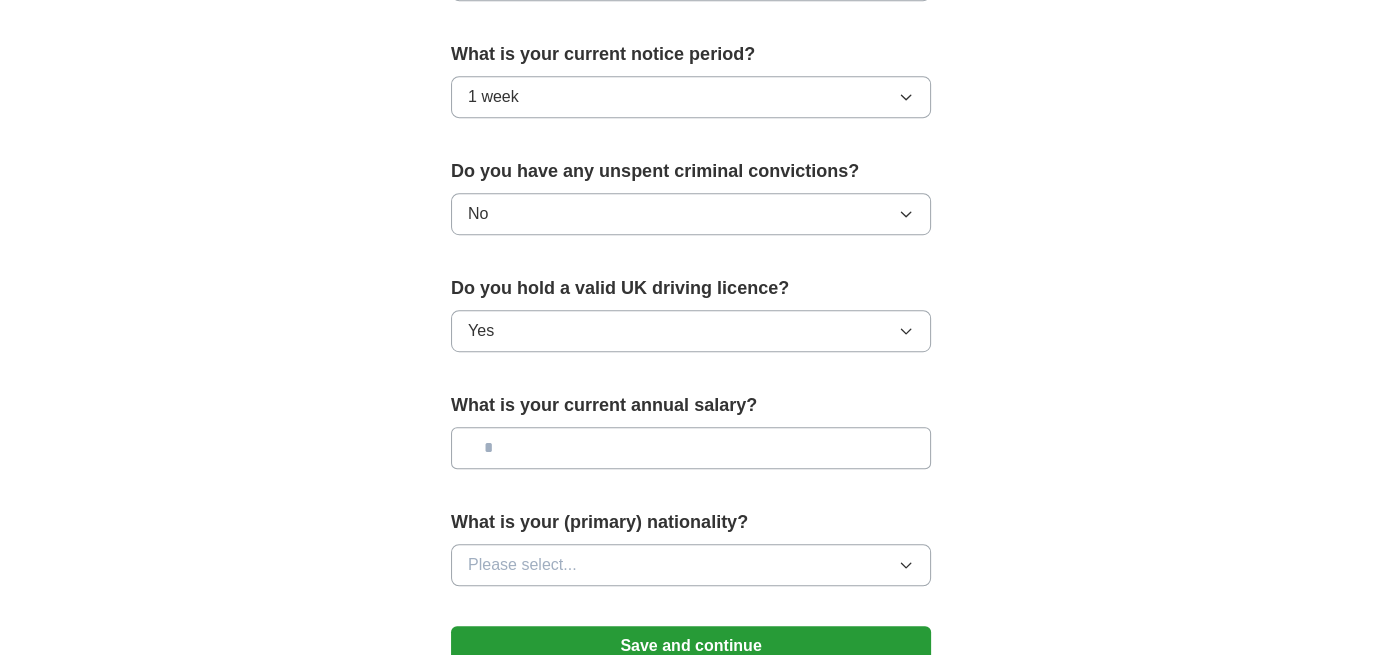 scroll, scrollTop: 1200, scrollLeft: 0, axis: vertical 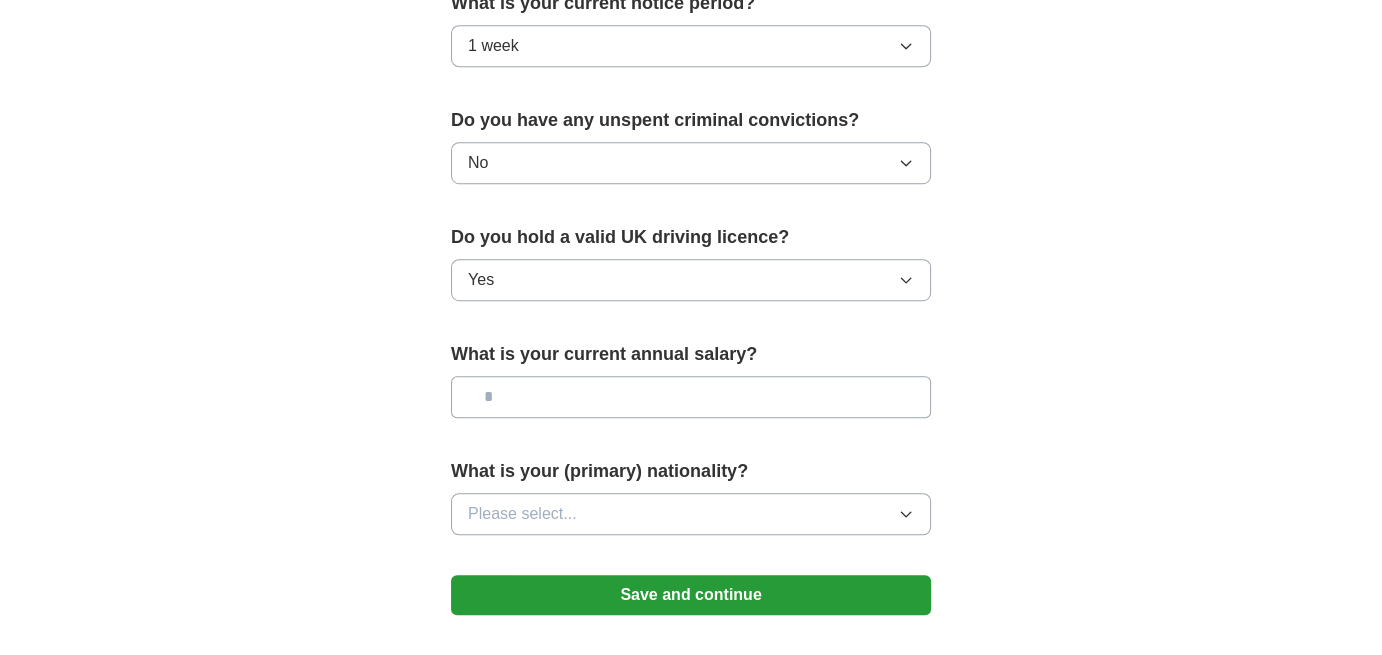 click at bounding box center [691, 397] 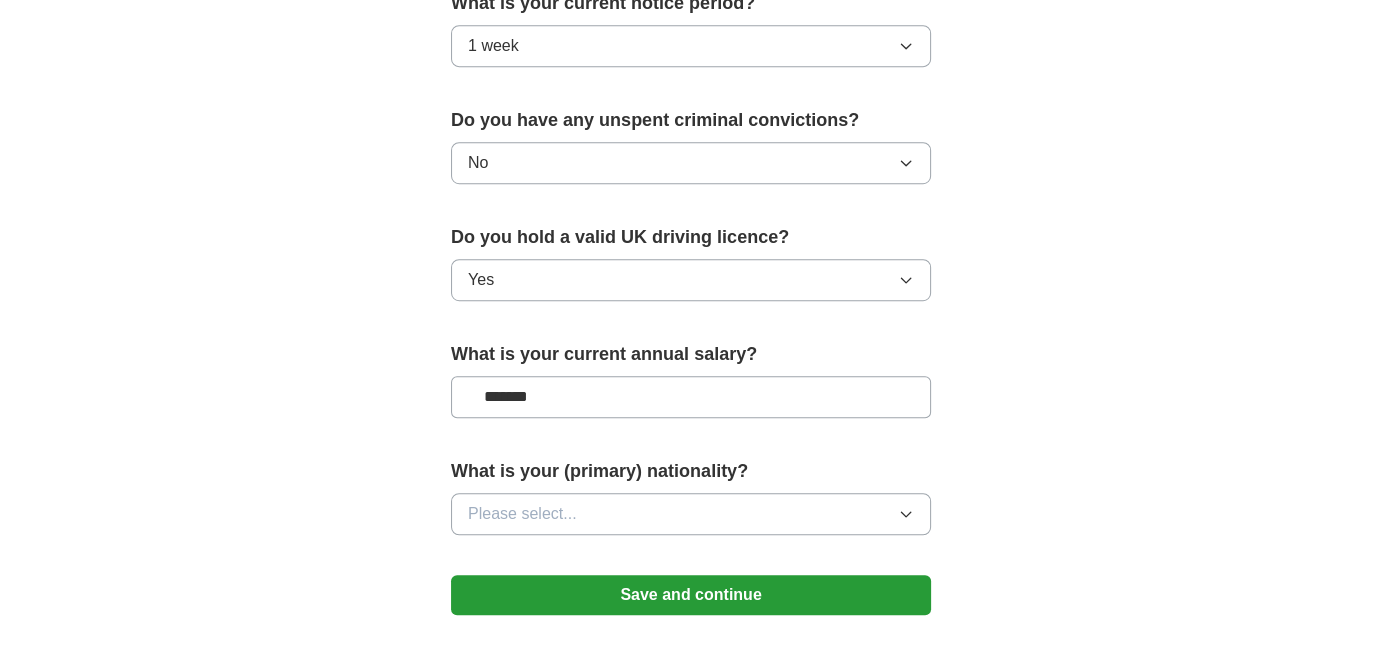 type on "*******" 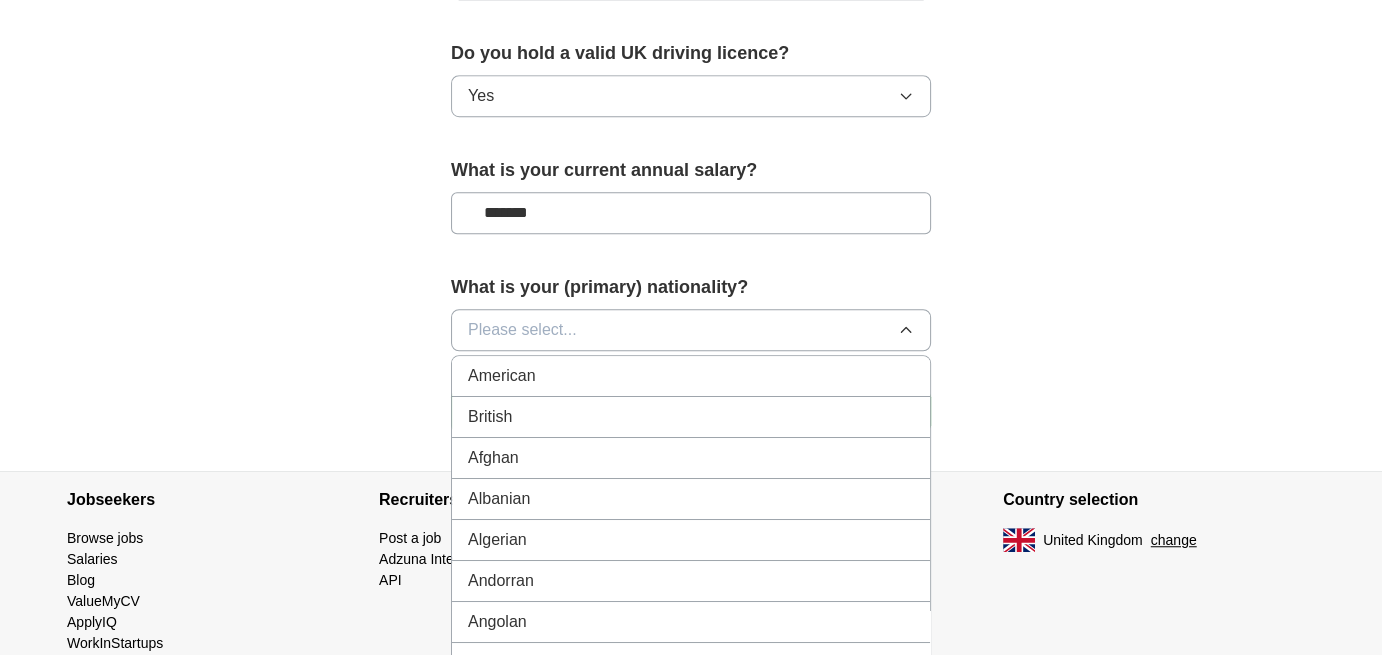 scroll, scrollTop: 1400, scrollLeft: 0, axis: vertical 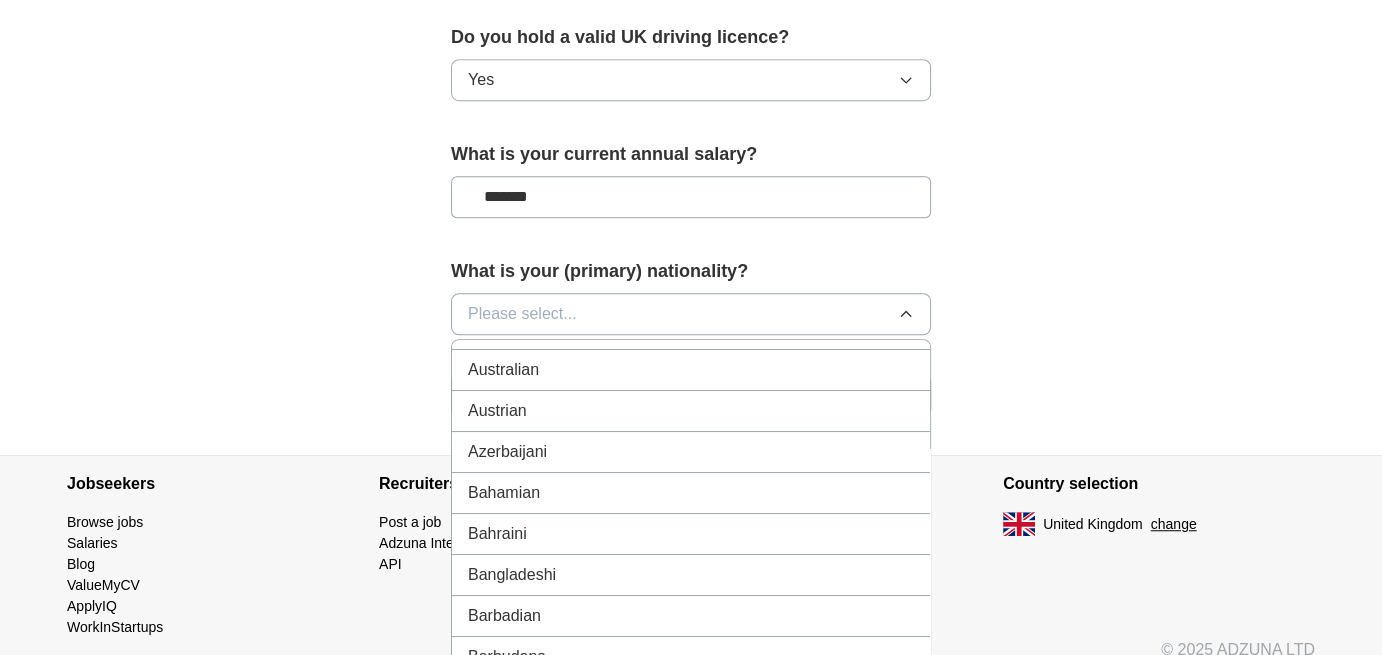 click on "Bangladeshi" at bounding box center [691, 575] 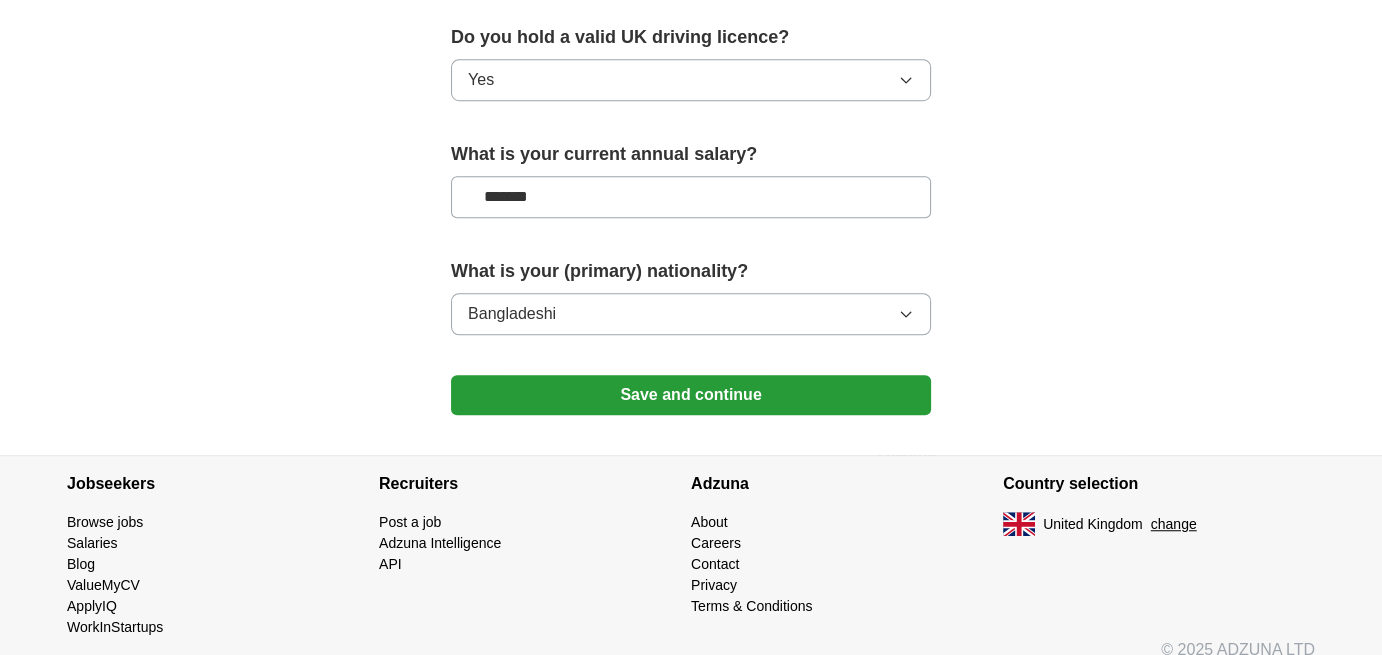 click on "**********" at bounding box center [691, -442] 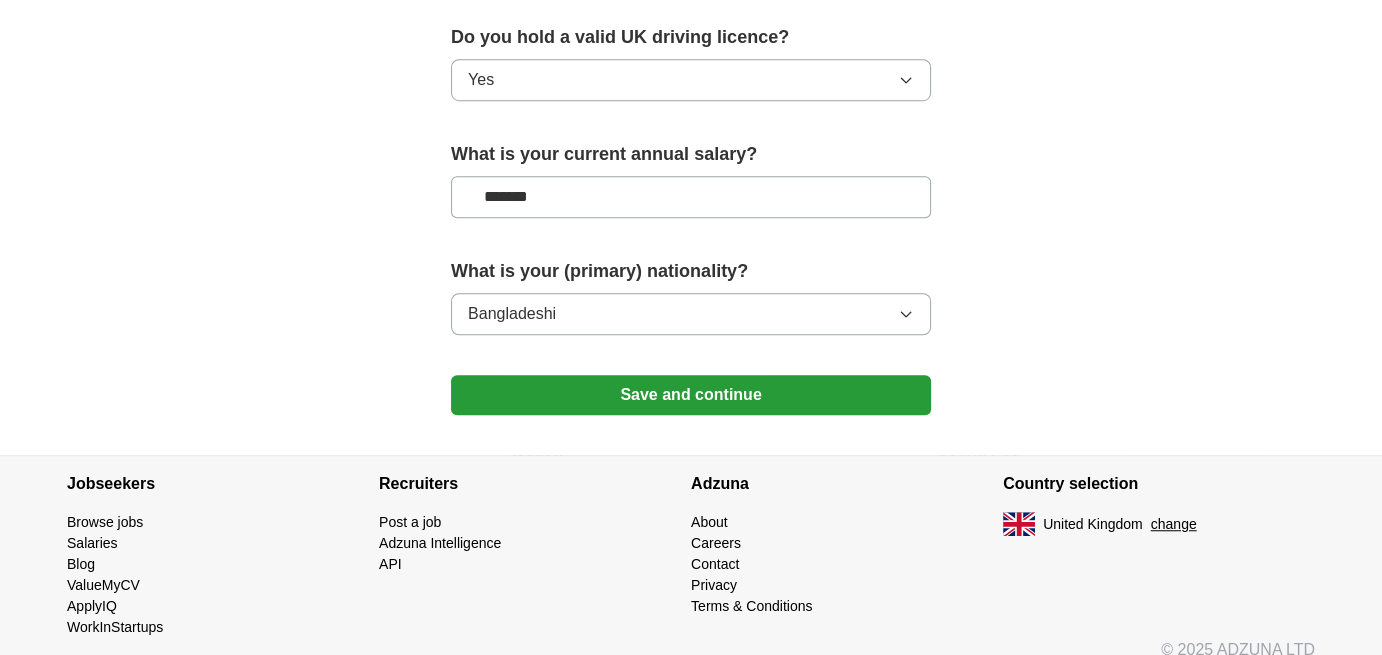 click on "Save and continue" at bounding box center (691, 395) 